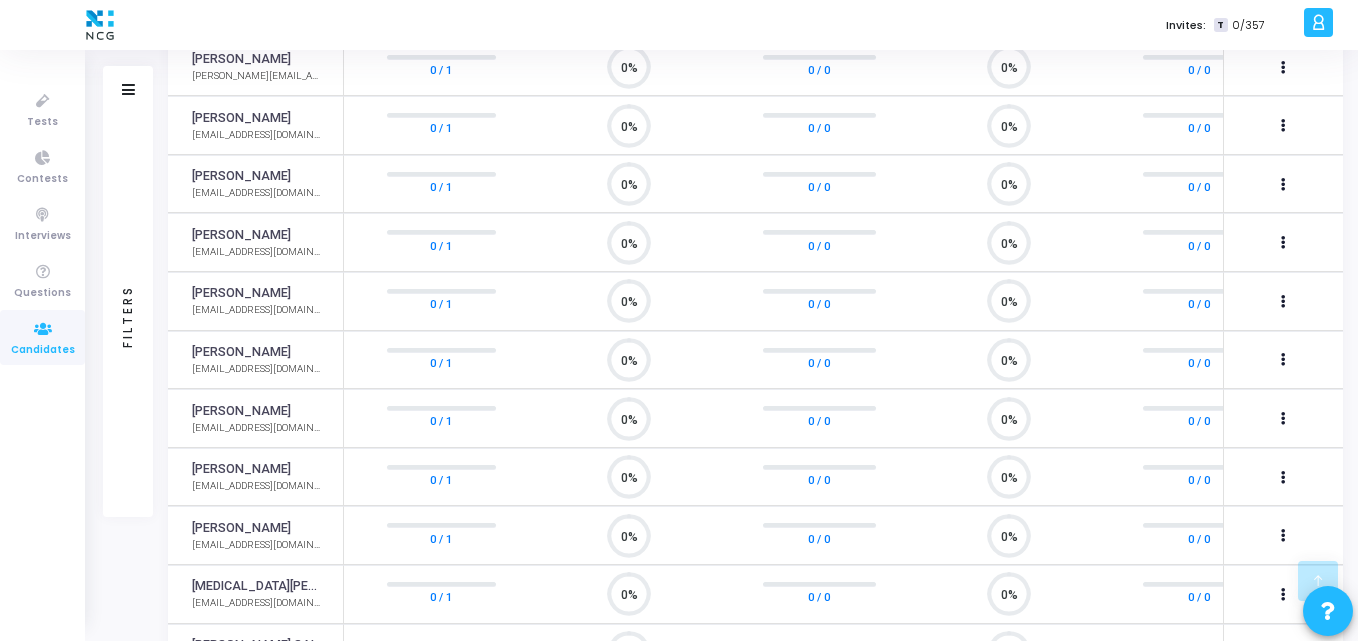 scroll, scrollTop: 316, scrollLeft: 0, axis: vertical 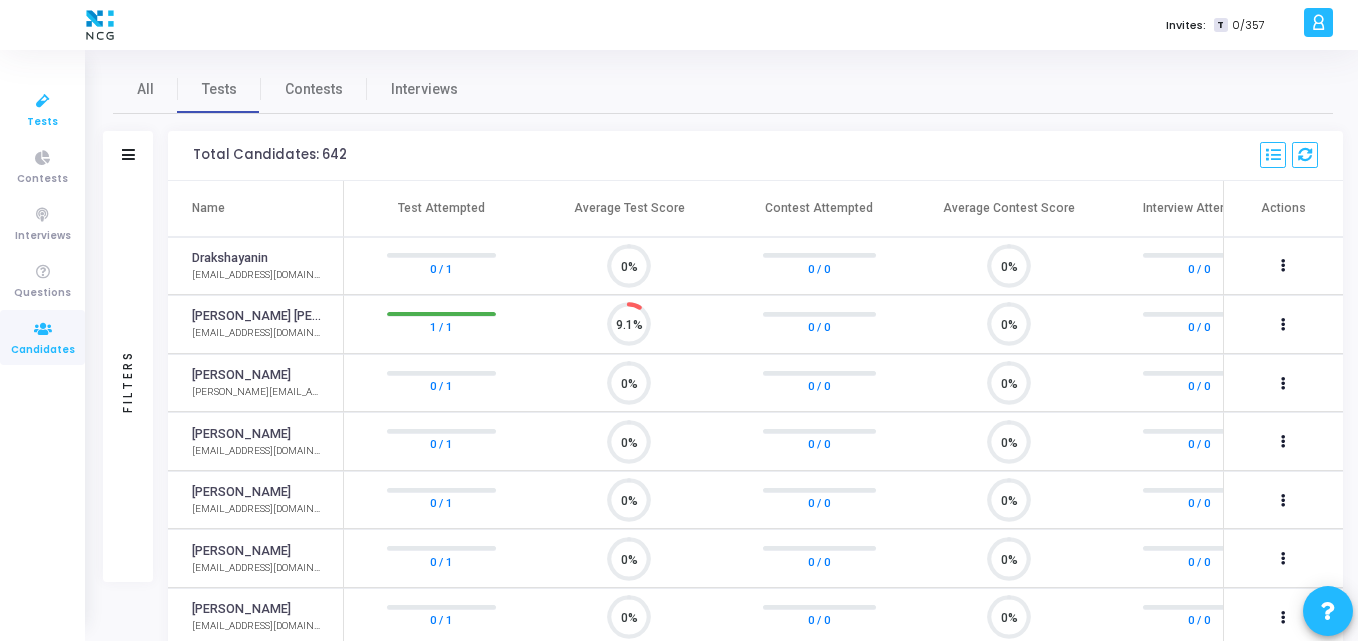 click on "Tests" at bounding box center (42, 109) 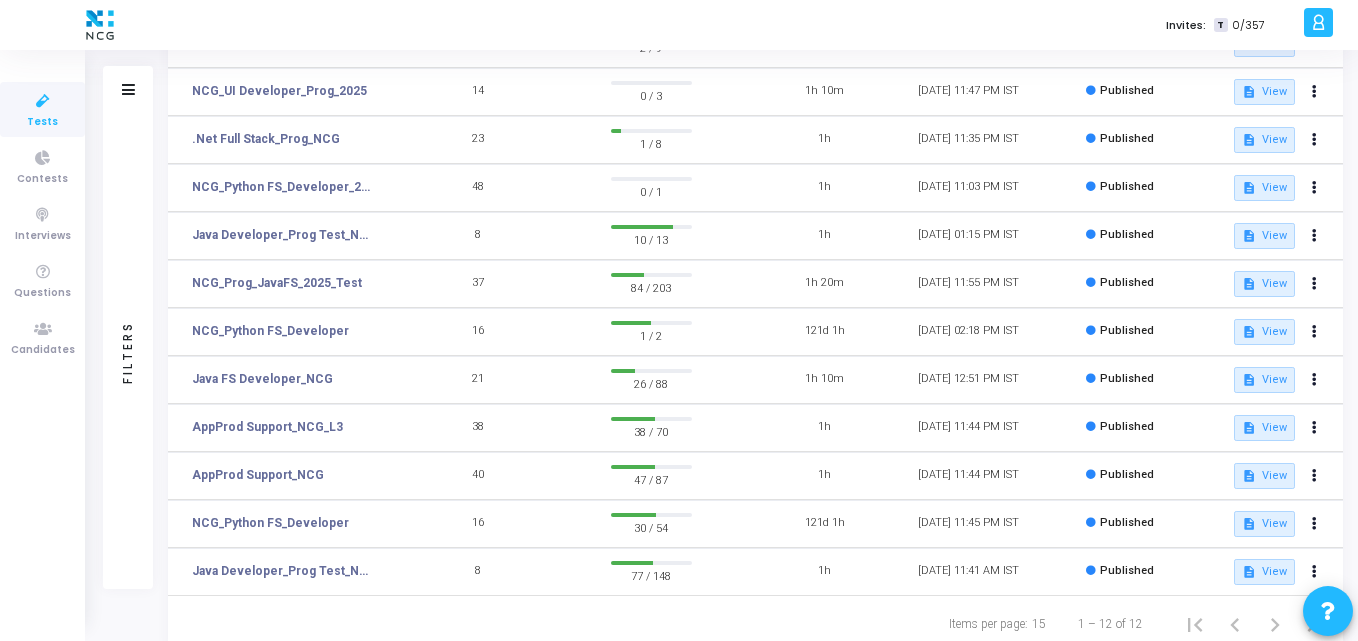 scroll, scrollTop: 218, scrollLeft: 0, axis: vertical 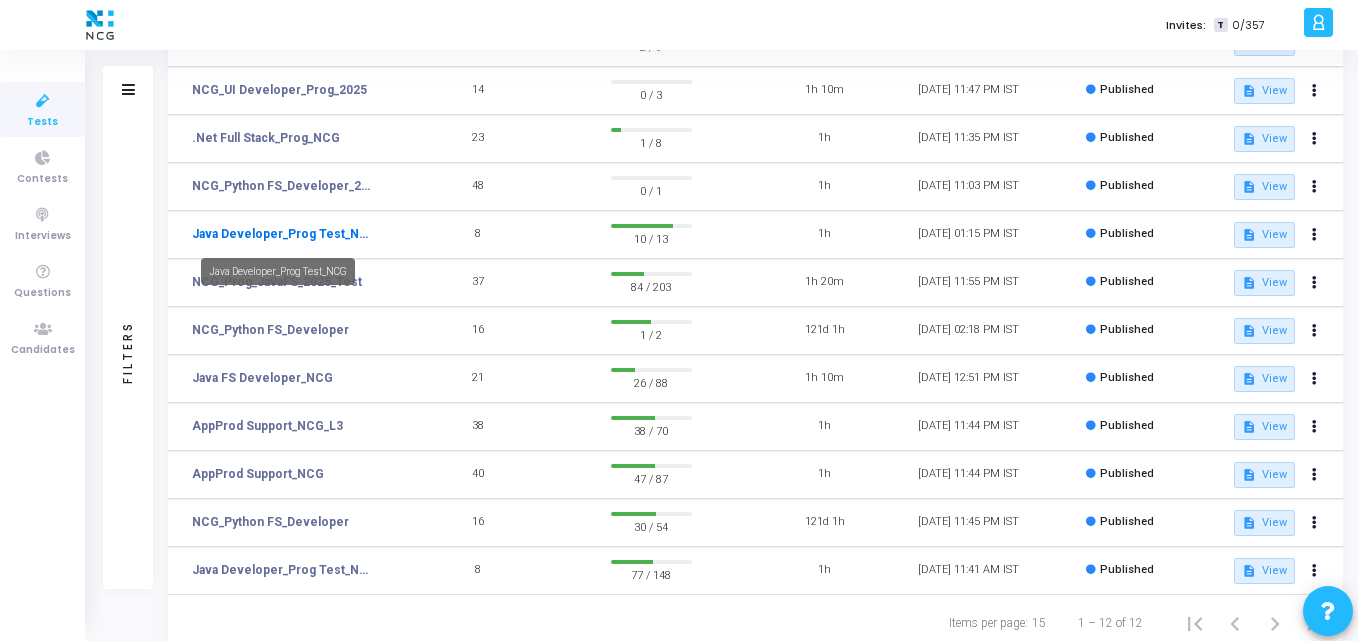 click on "Java Developer_Prog Test_NCG" 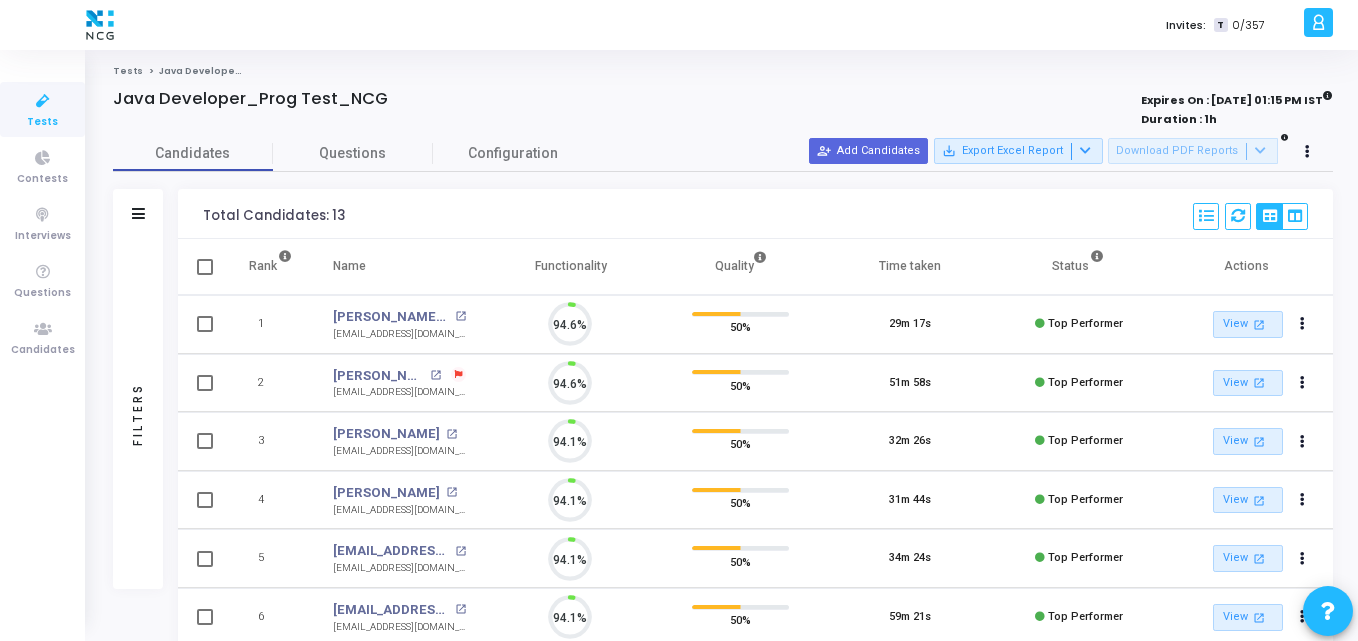 scroll, scrollTop: 9, scrollLeft: 9, axis: both 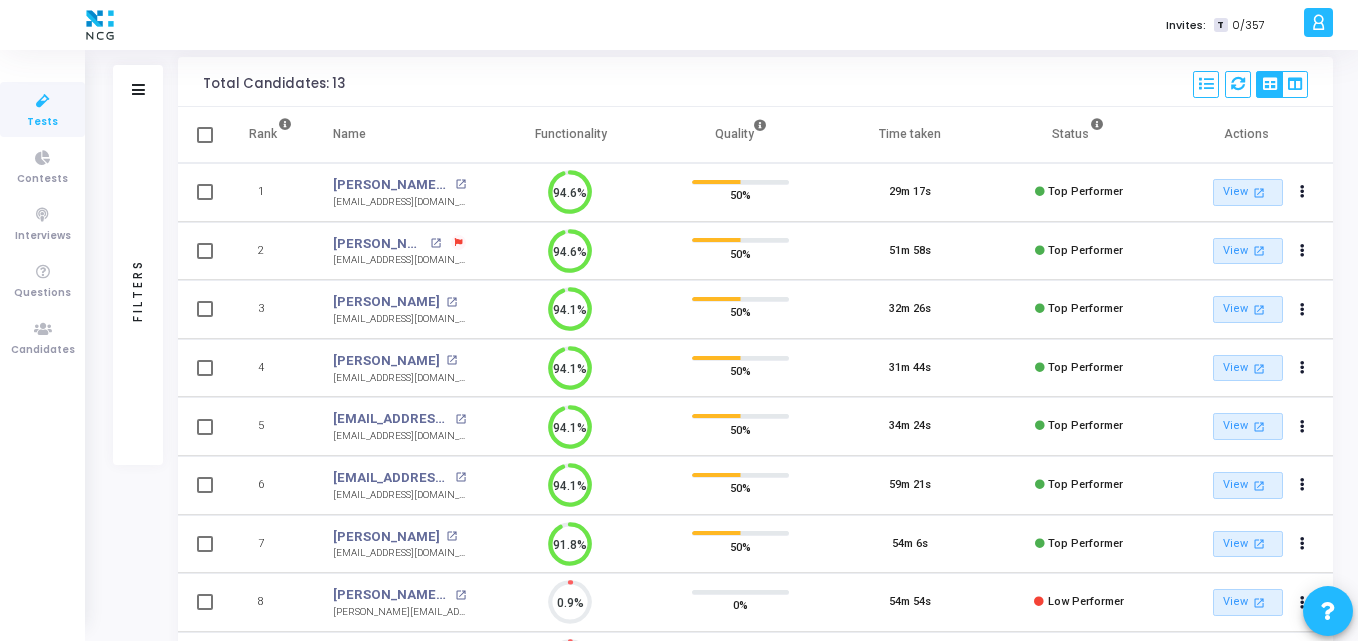 click at bounding box center (43, 101) 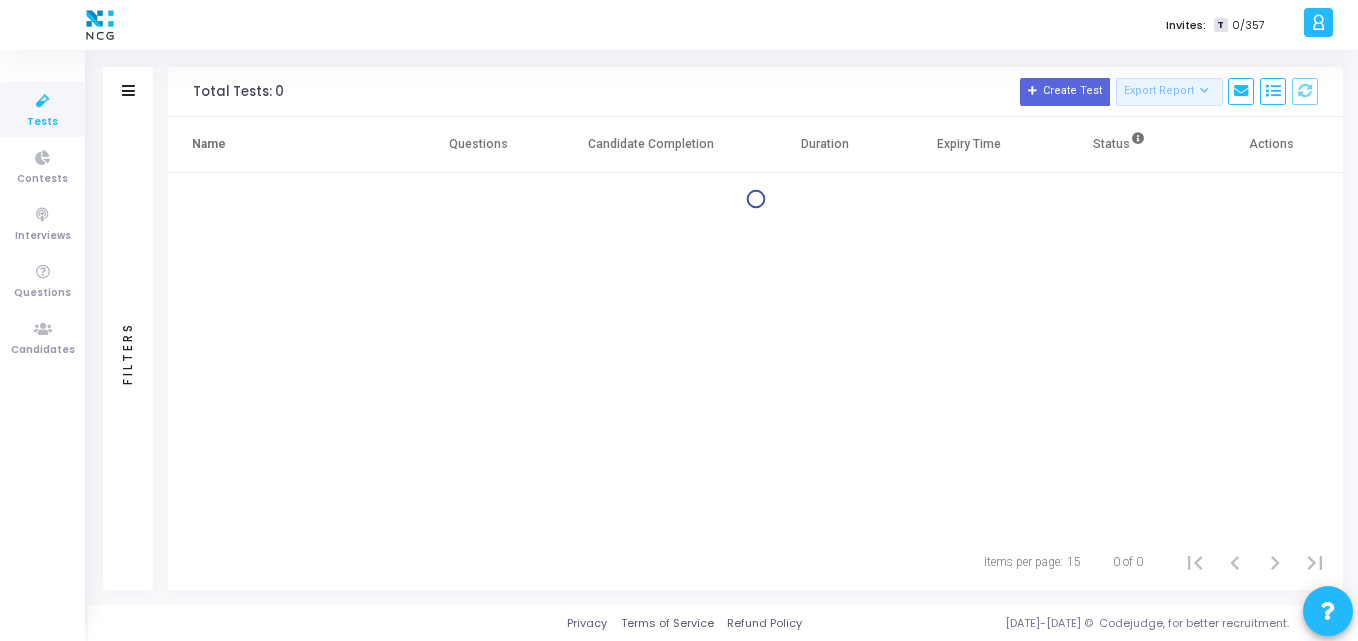 scroll, scrollTop: 0, scrollLeft: 0, axis: both 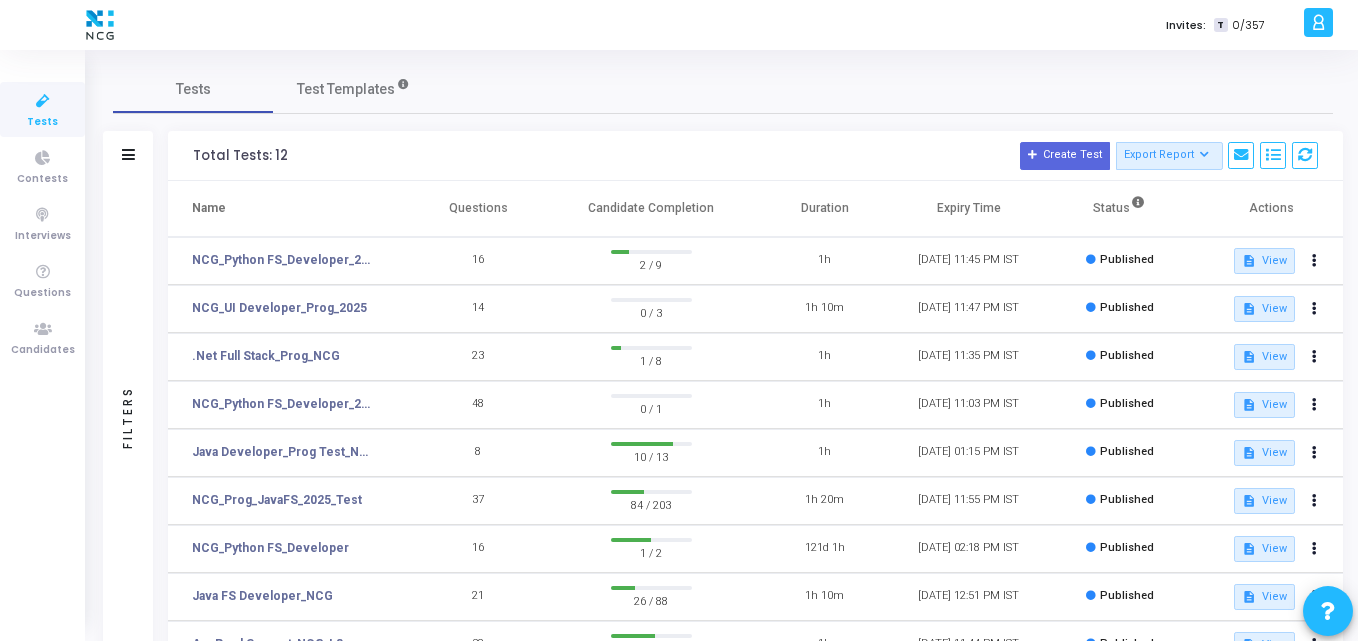 click on "Total Tests: 12  Create Test   Export Report   Id   Name   Job Role   Questions   Candidate Completion   Published At   Duration   Expiry Time   Status" 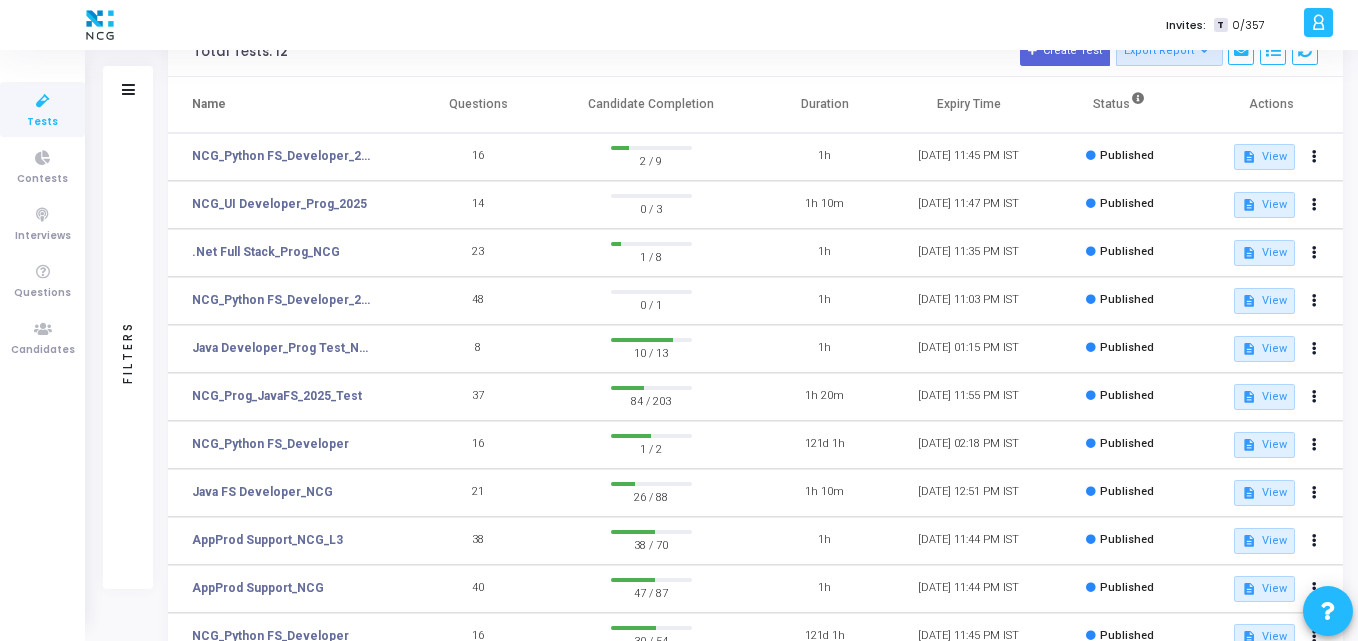 scroll, scrollTop: 92, scrollLeft: 0, axis: vertical 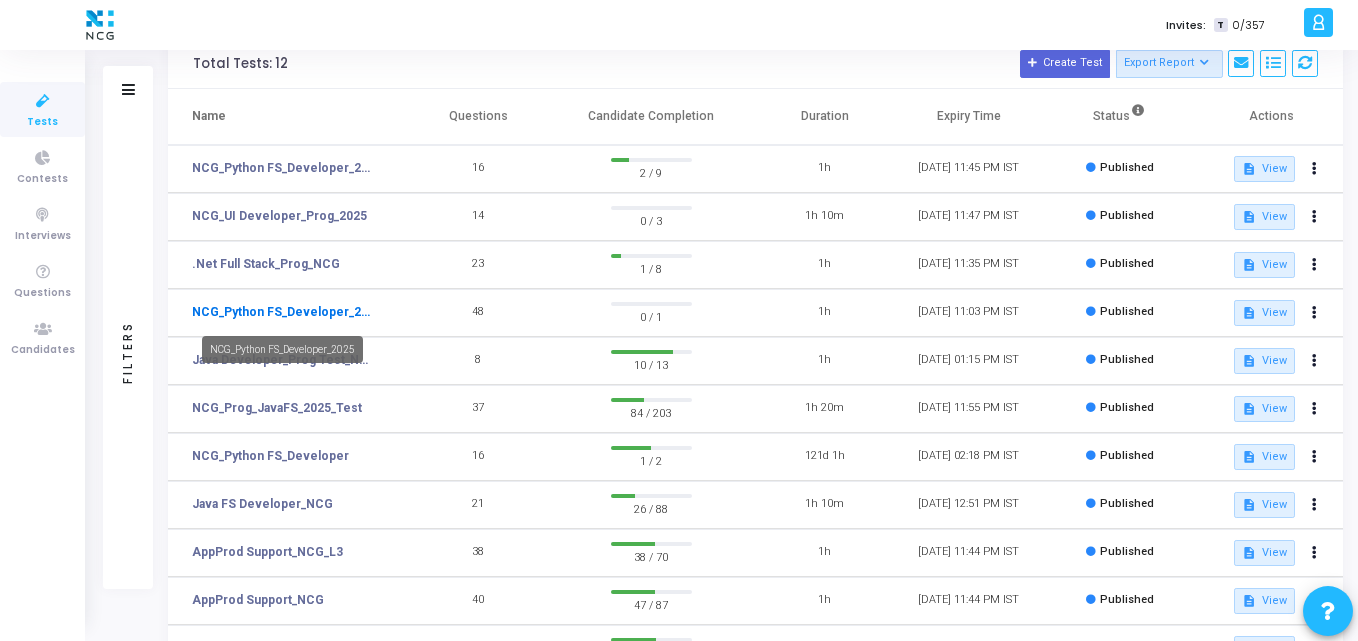 click on "NCG_Python FS_Developer_2025" 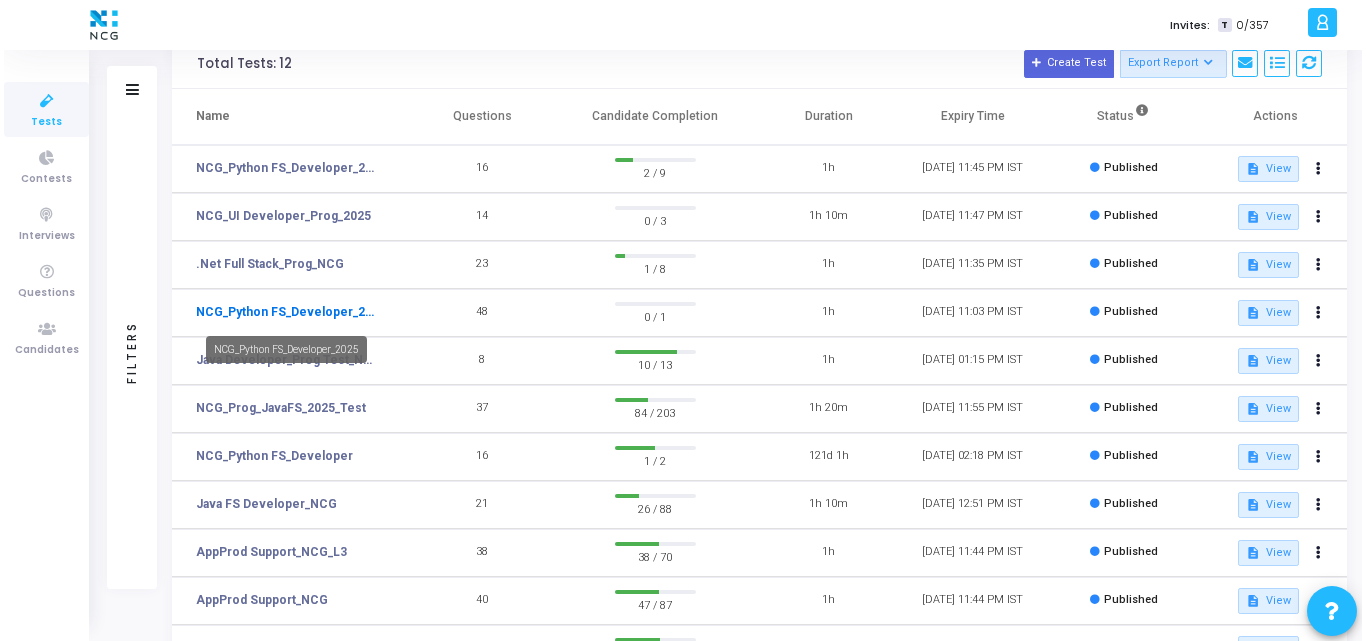 scroll, scrollTop: 0, scrollLeft: 0, axis: both 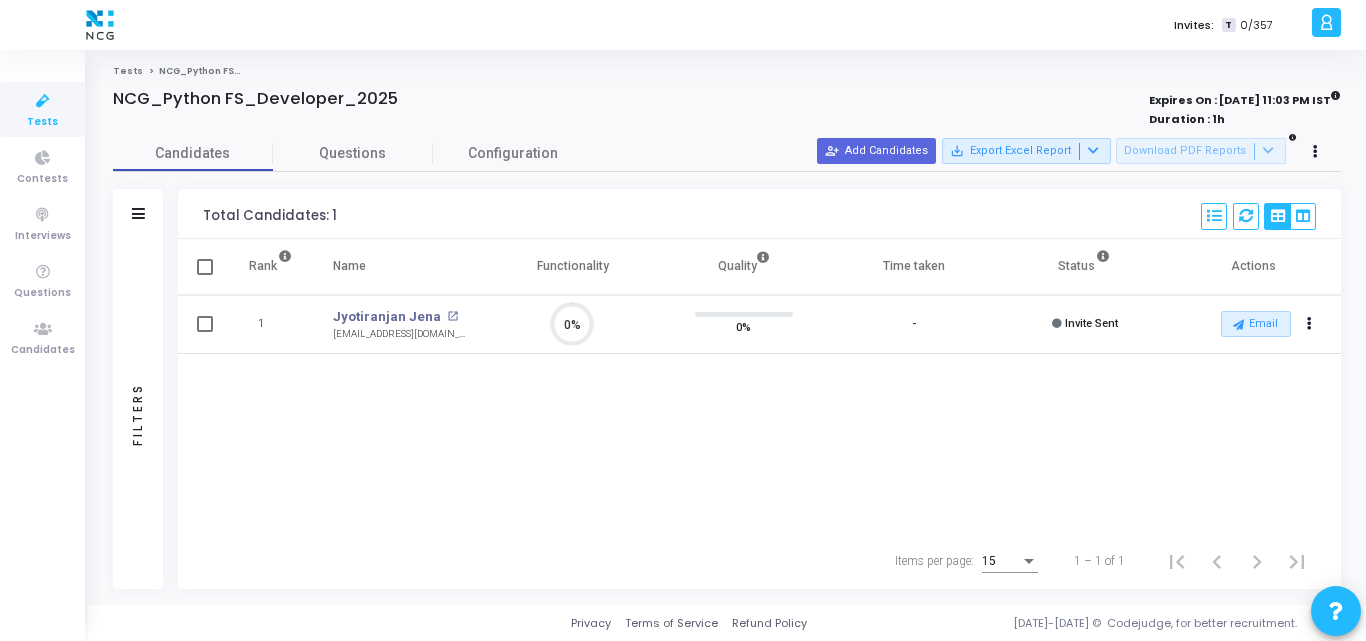 click at bounding box center (43, 101) 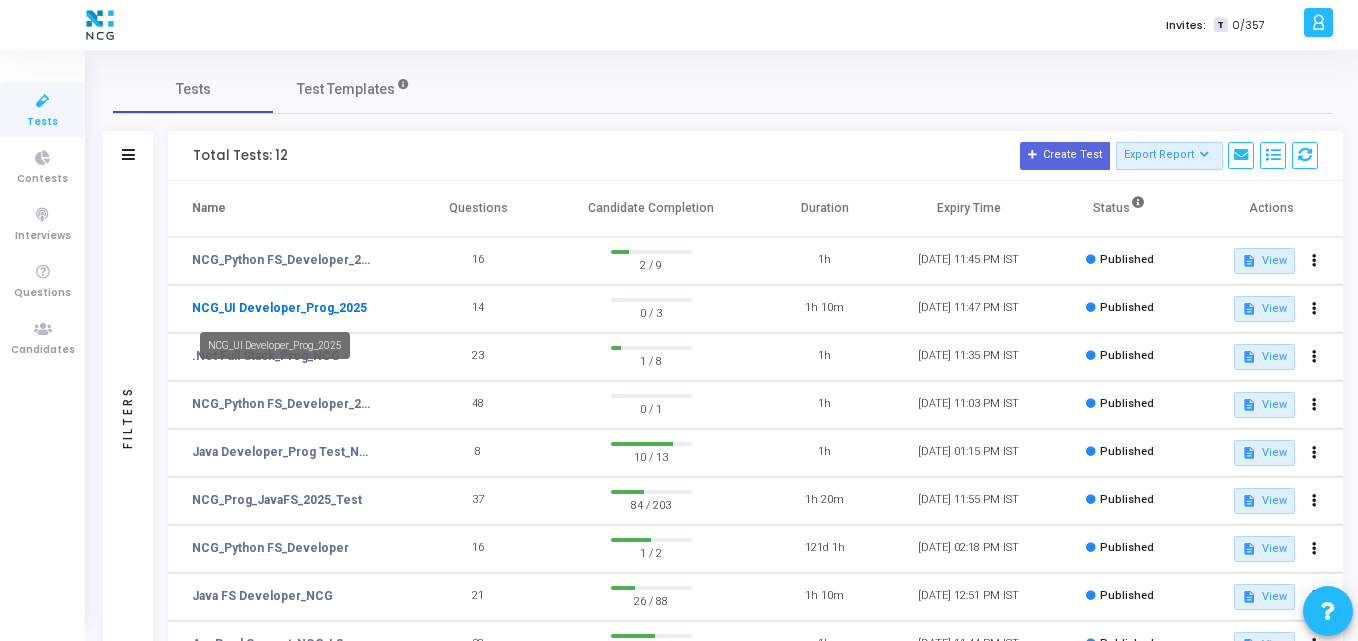 click on "NCG_UI Developer_Prog_2025" 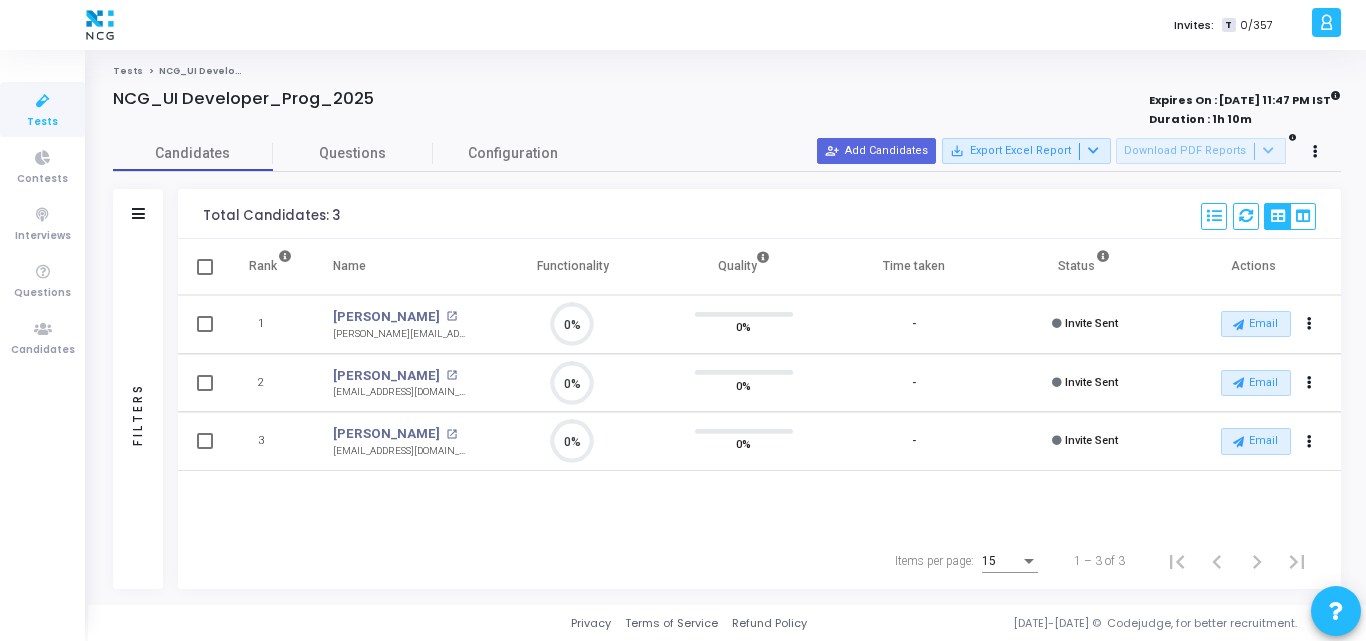 scroll, scrollTop: 9, scrollLeft: 9, axis: both 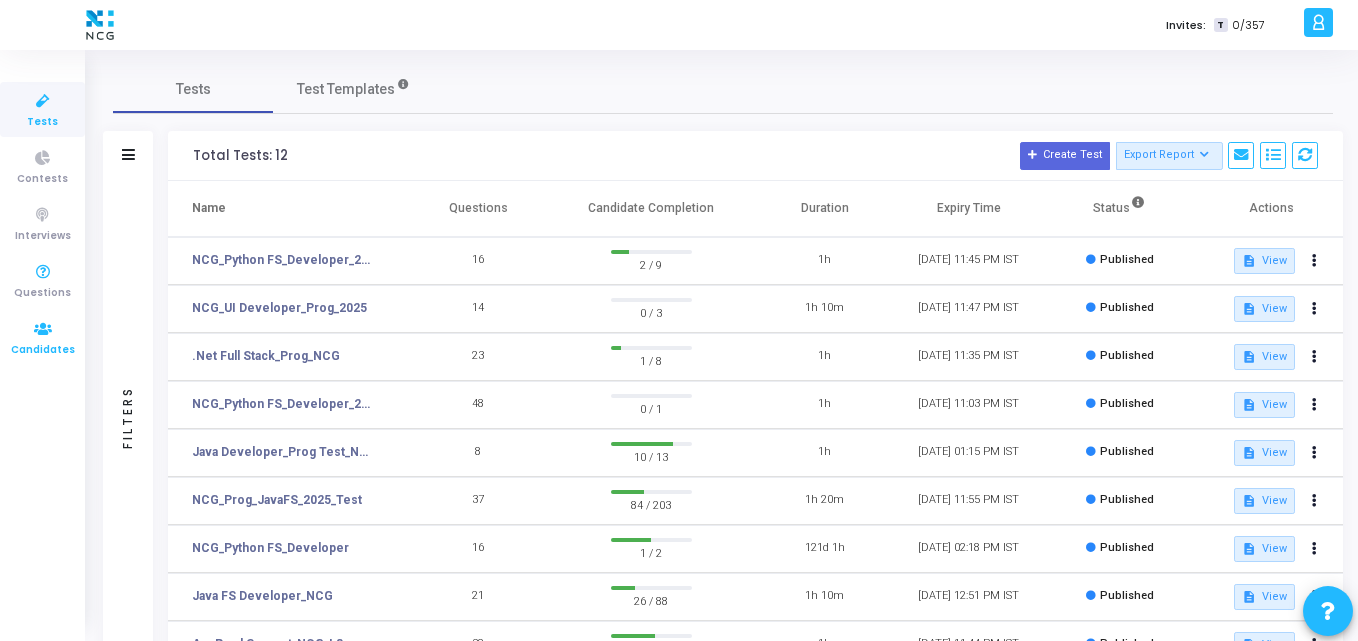 click at bounding box center (43, 329) 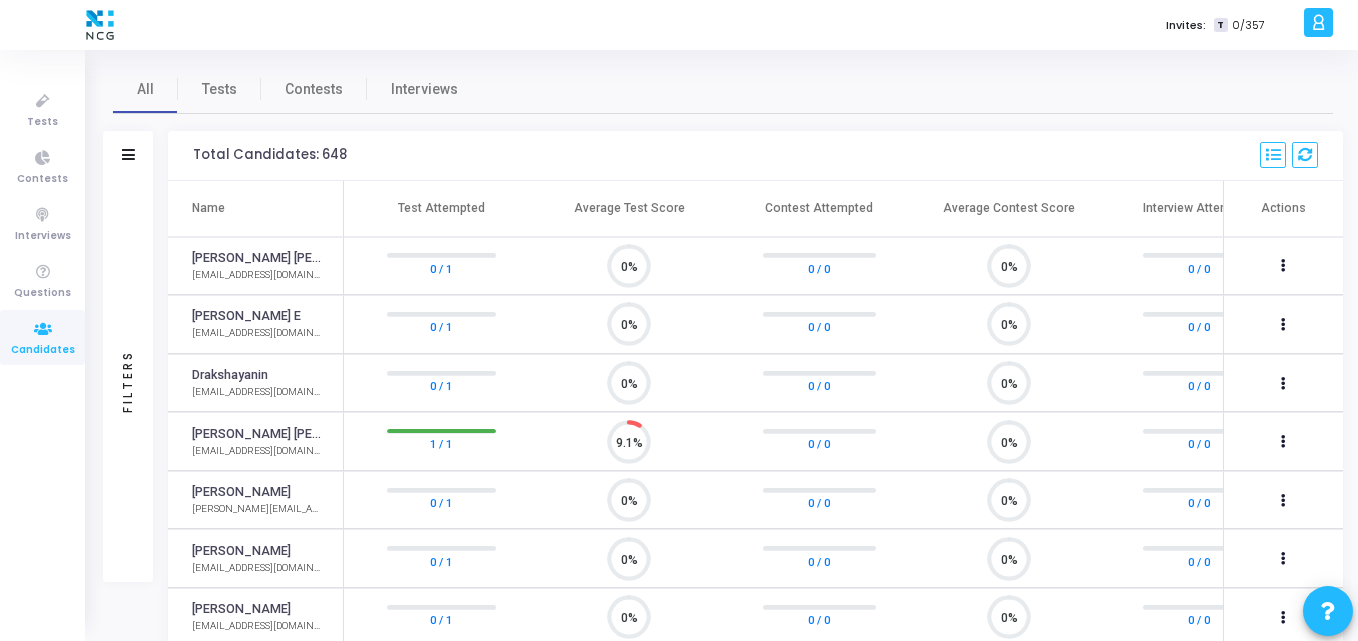 scroll, scrollTop: 9, scrollLeft: 9, axis: both 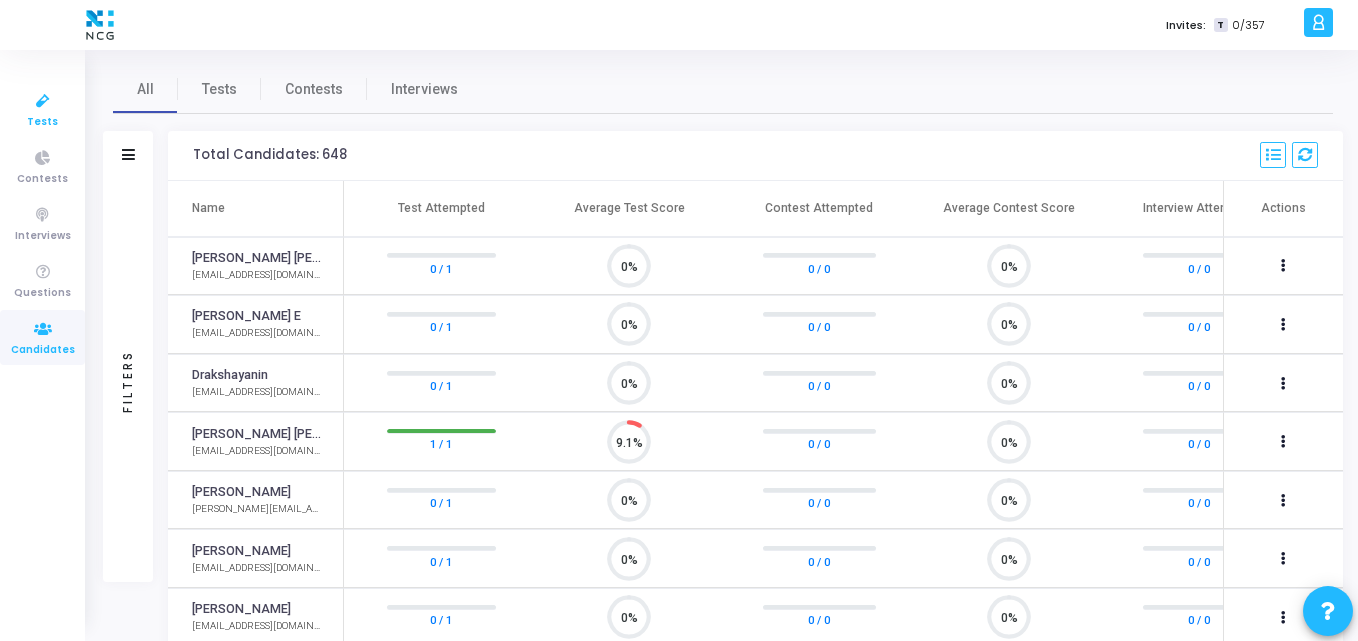 click on "Tests" at bounding box center [42, 109] 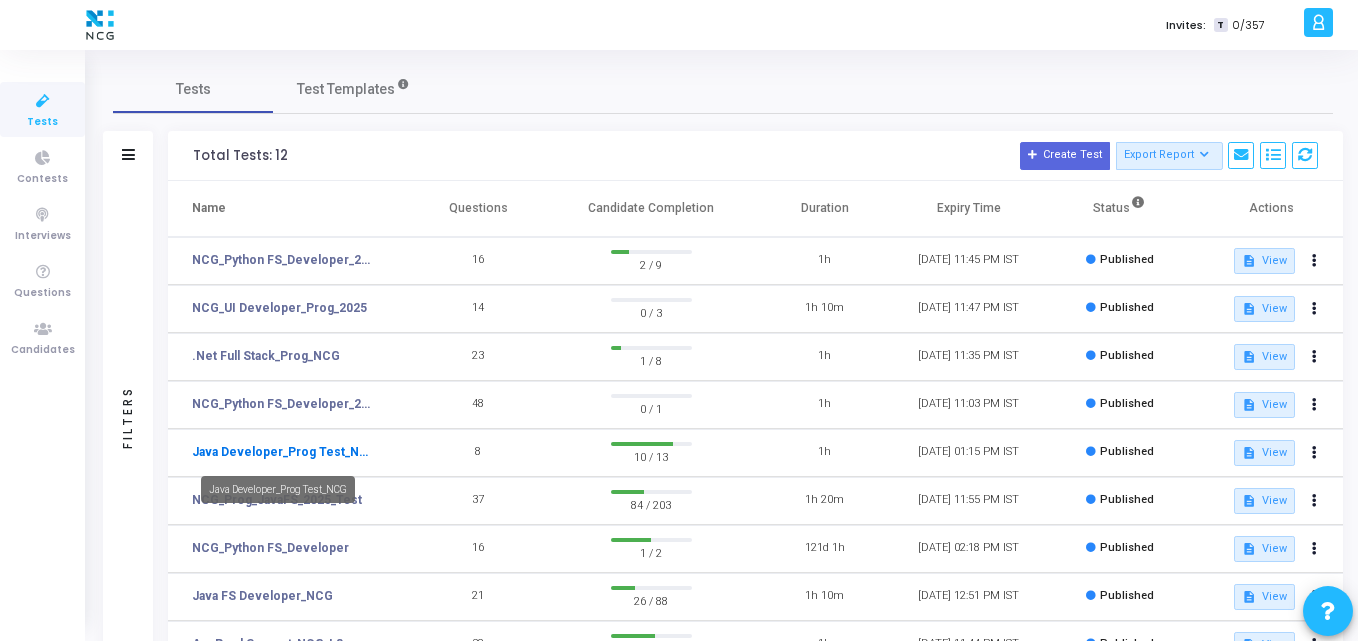 click on "Java Developer_Prog Test_NCG" 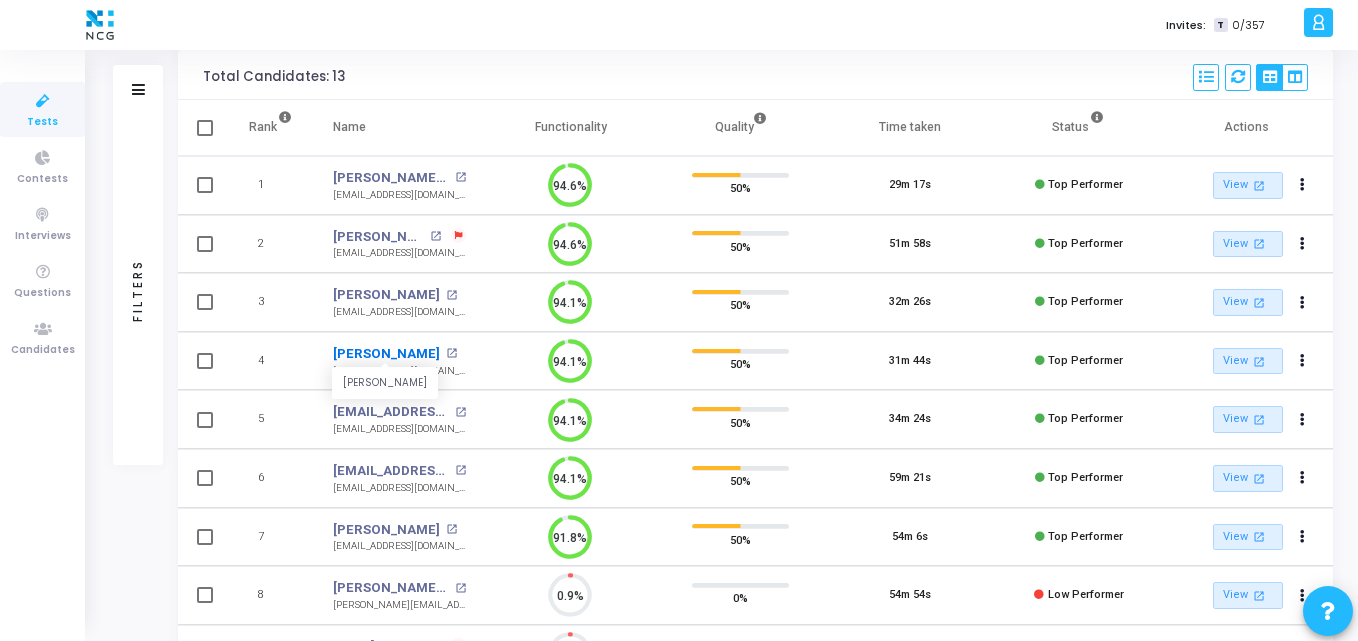 click on "Omkar S Shilimkar" at bounding box center (386, 354) 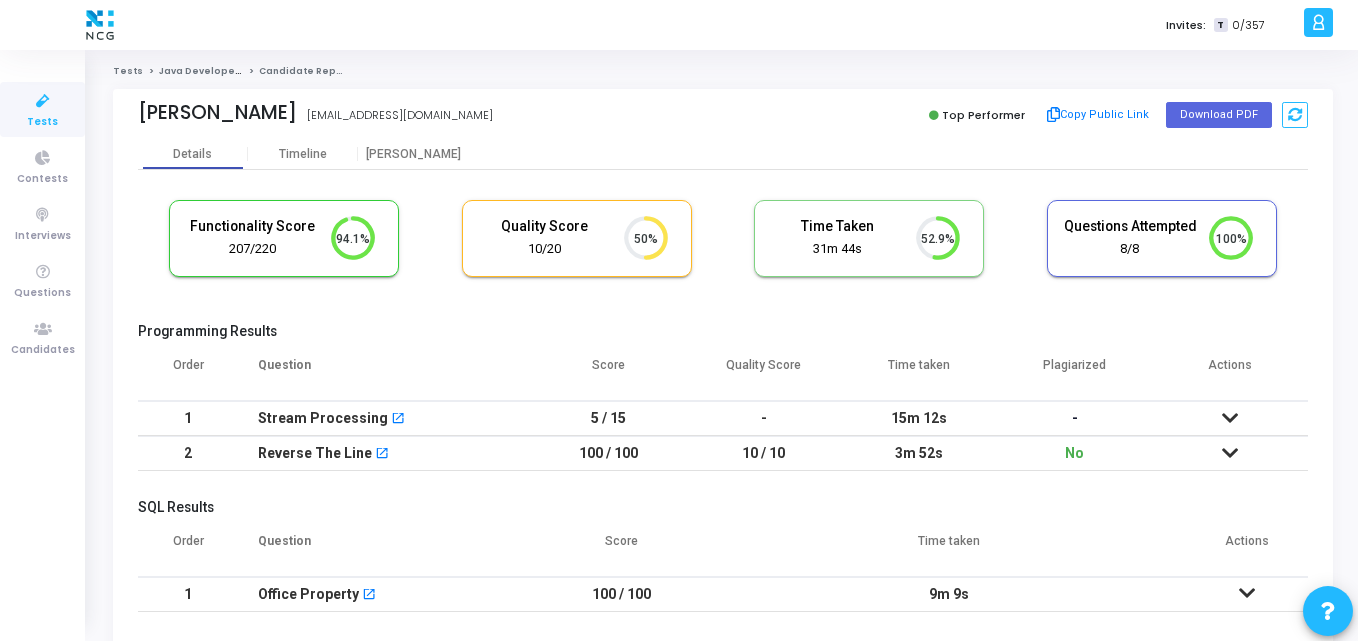 click on "Programming Results" at bounding box center (723, 331) 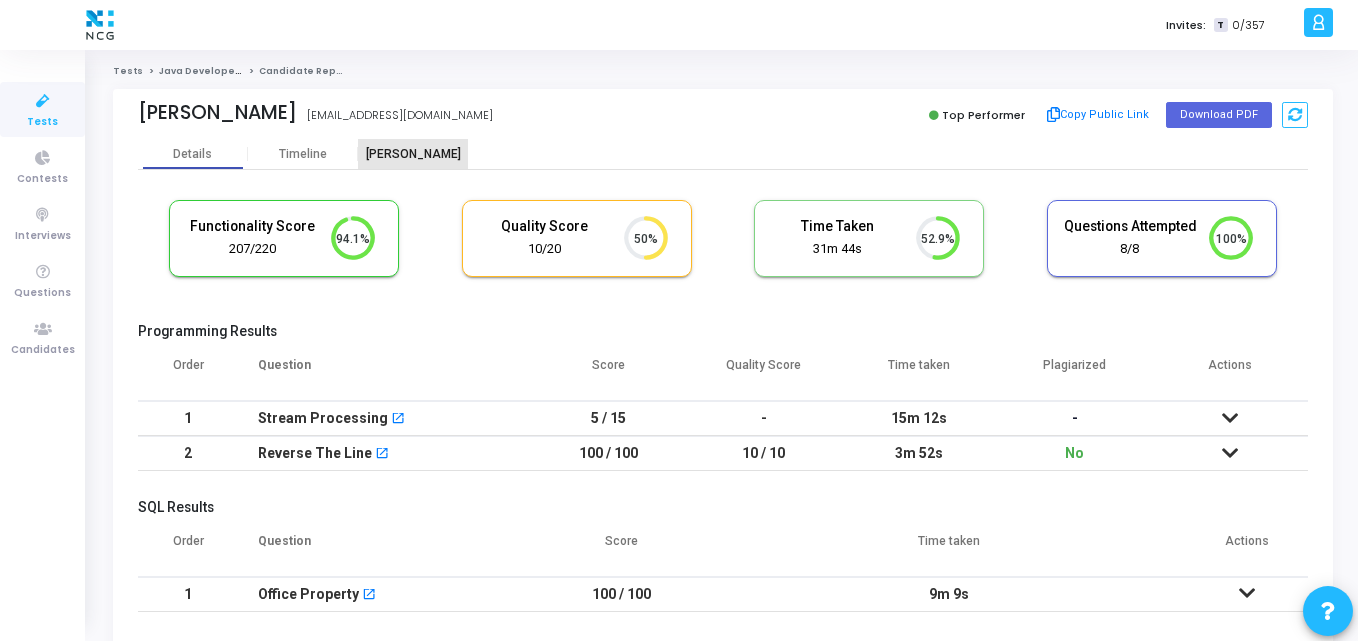 click on "[PERSON_NAME]" at bounding box center (413, 154) 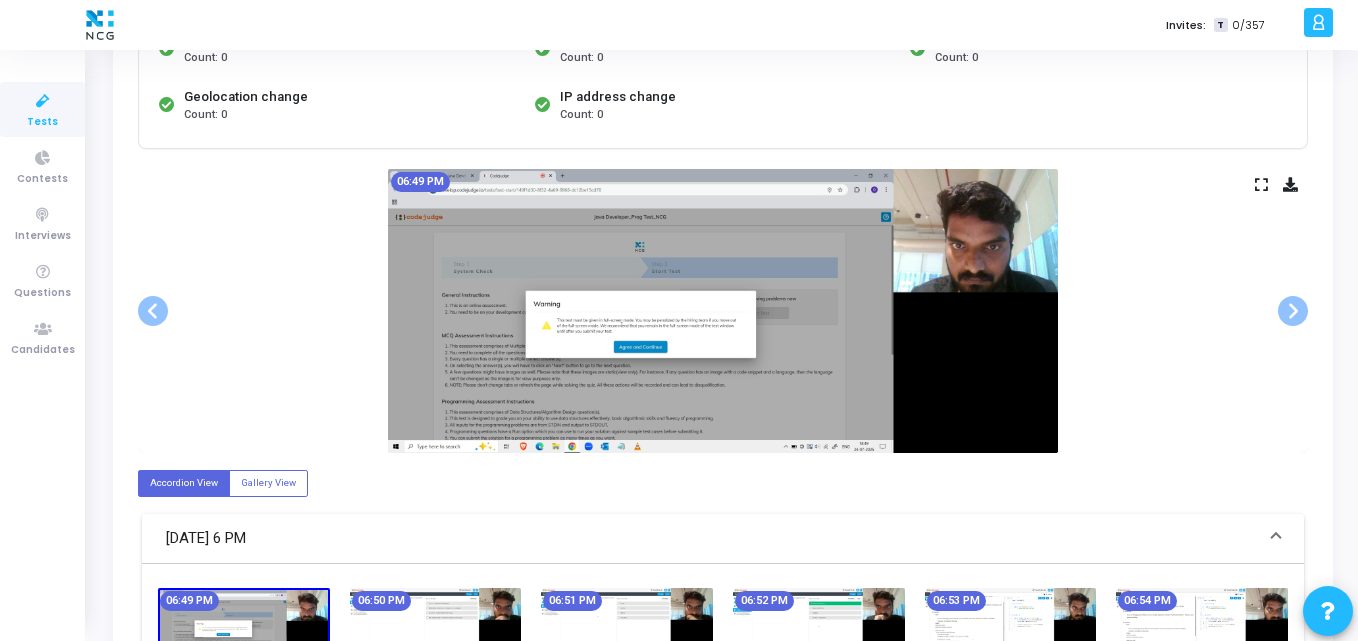 click at bounding box center [723, 311] 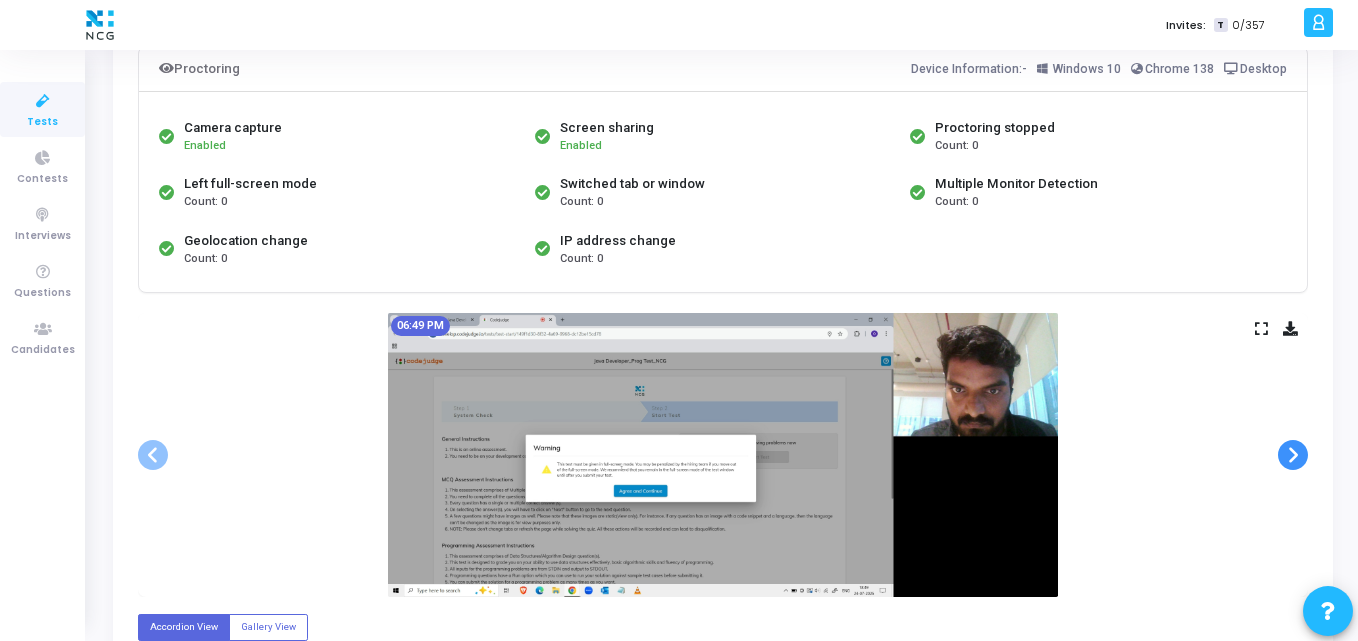 click at bounding box center [1293, 455] 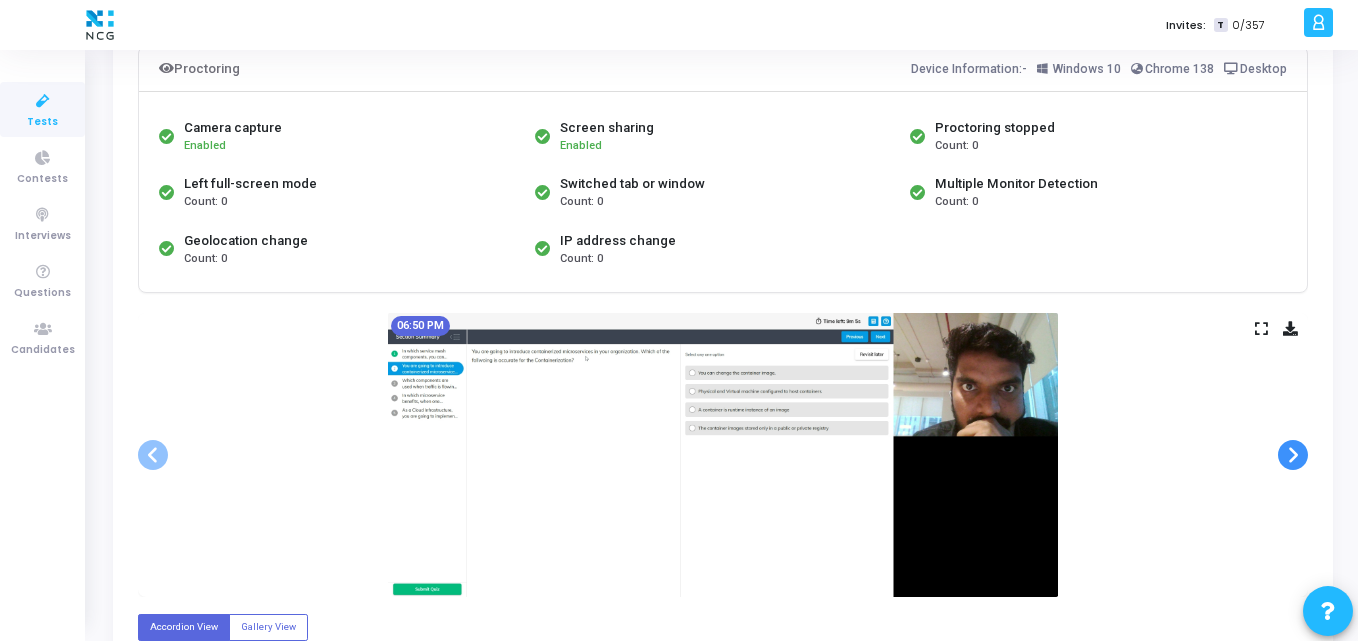 click at bounding box center [1293, 455] 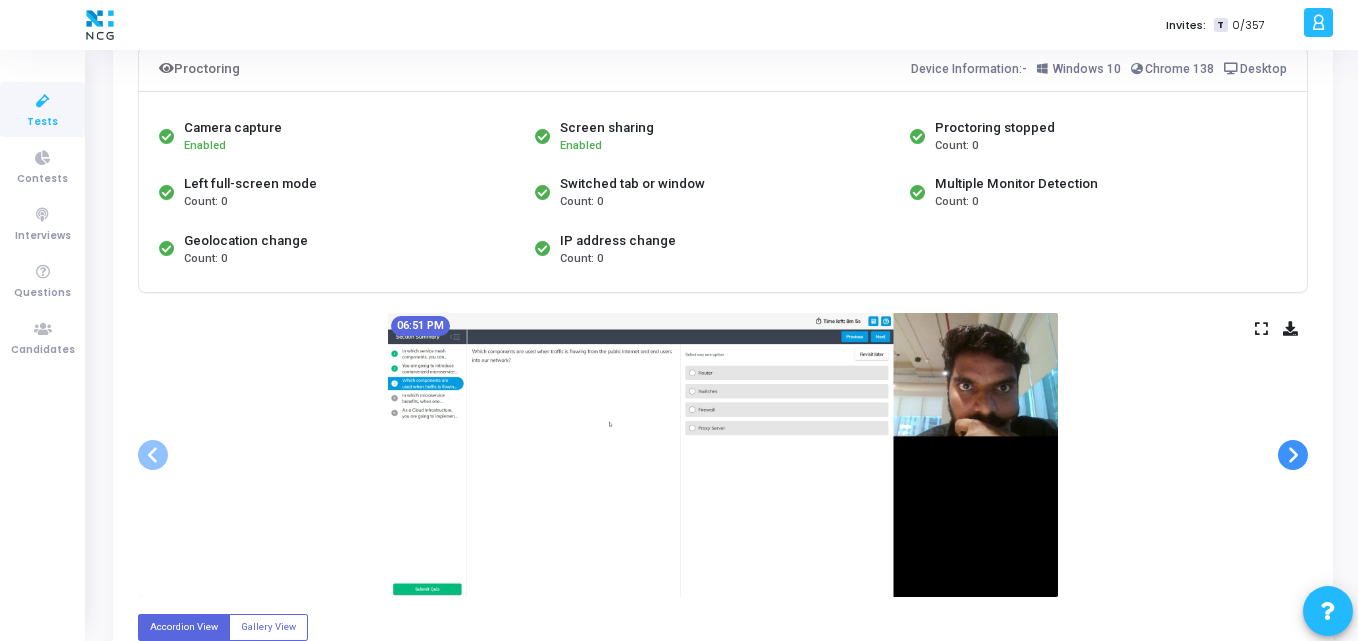 click at bounding box center [1293, 455] 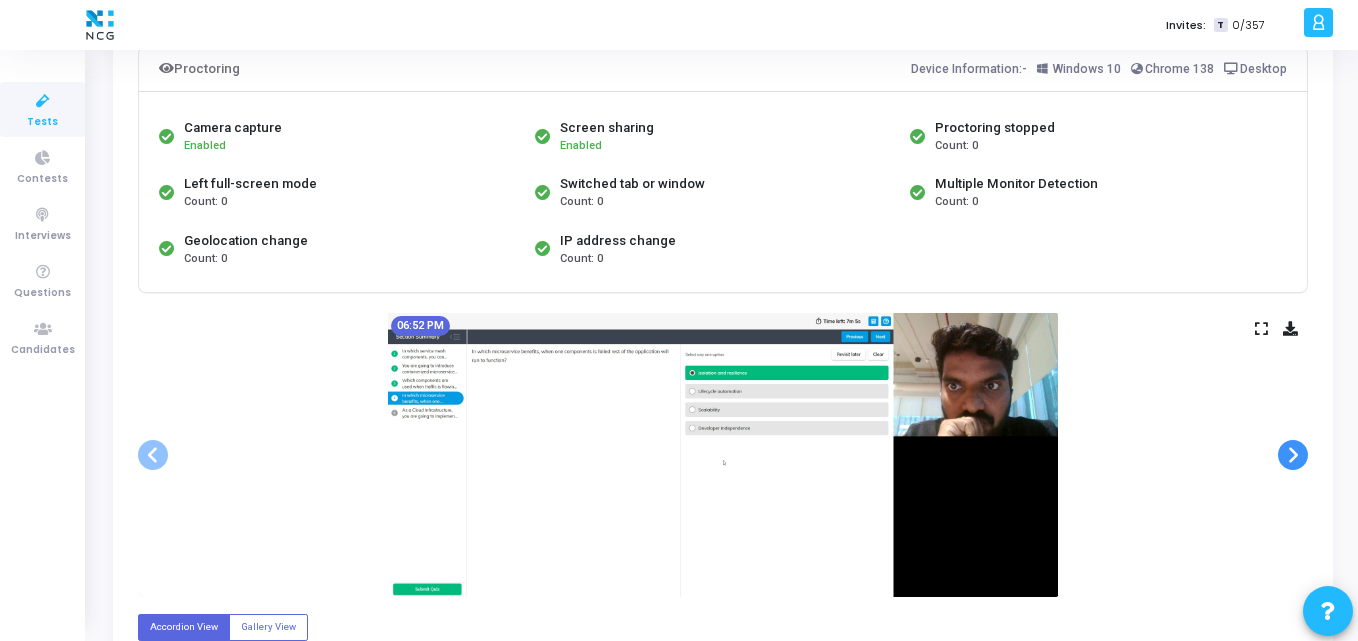 click at bounding box center (1293, 455) 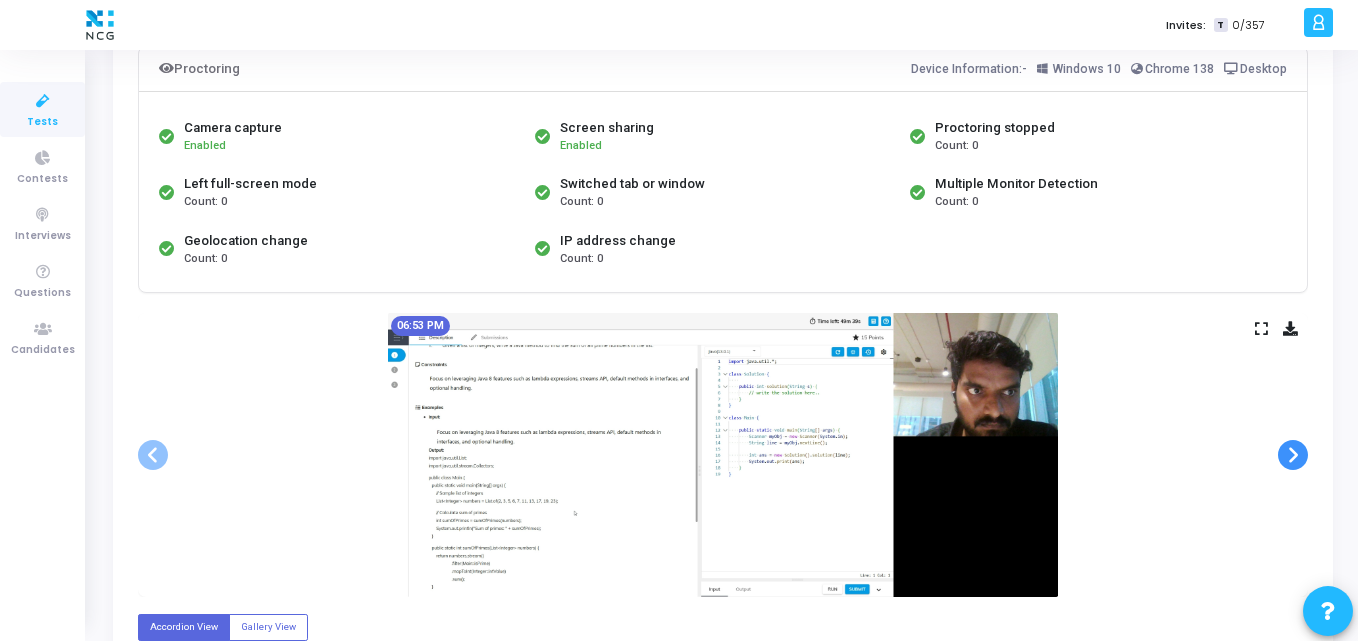 click at bounding box center (1293, 455) 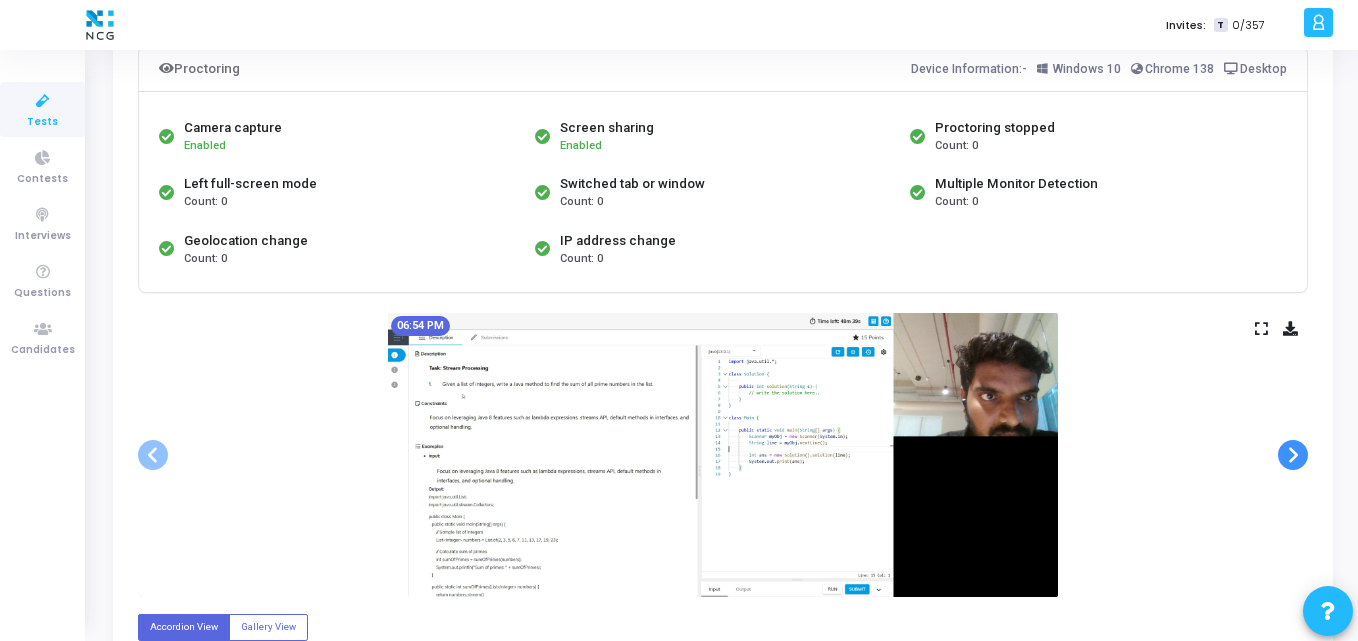 click at bounding box center [1293, 455] 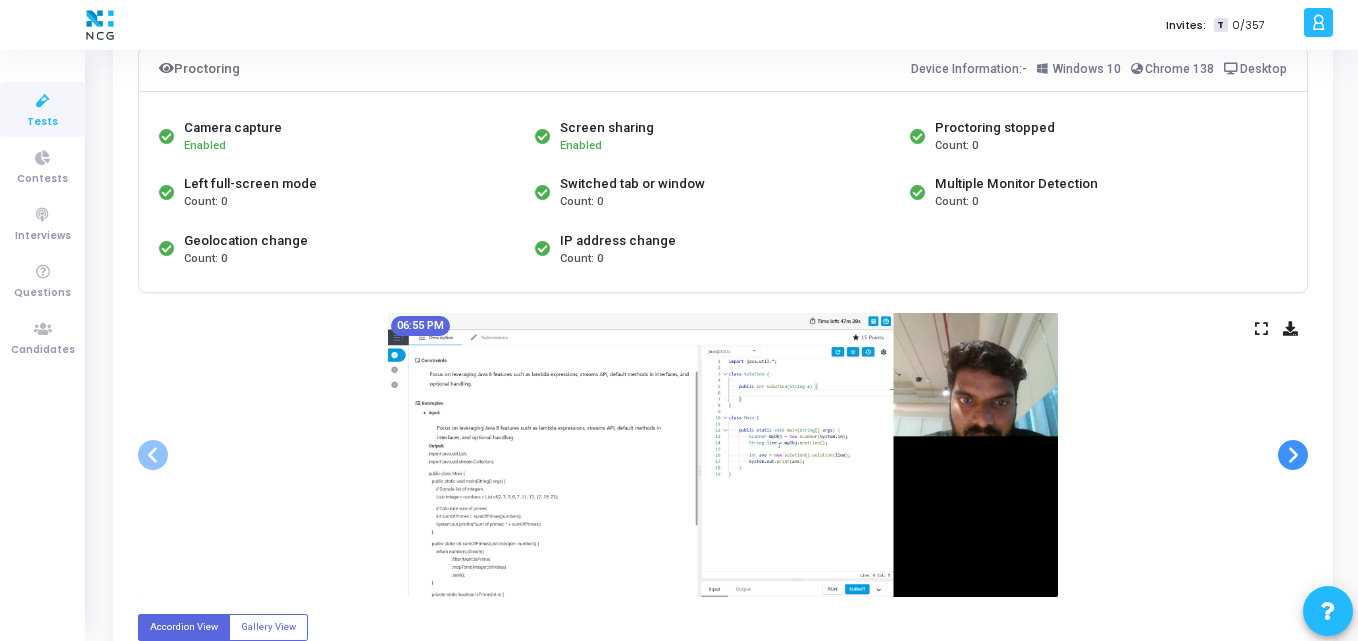click at bounding box center [1293, 455] 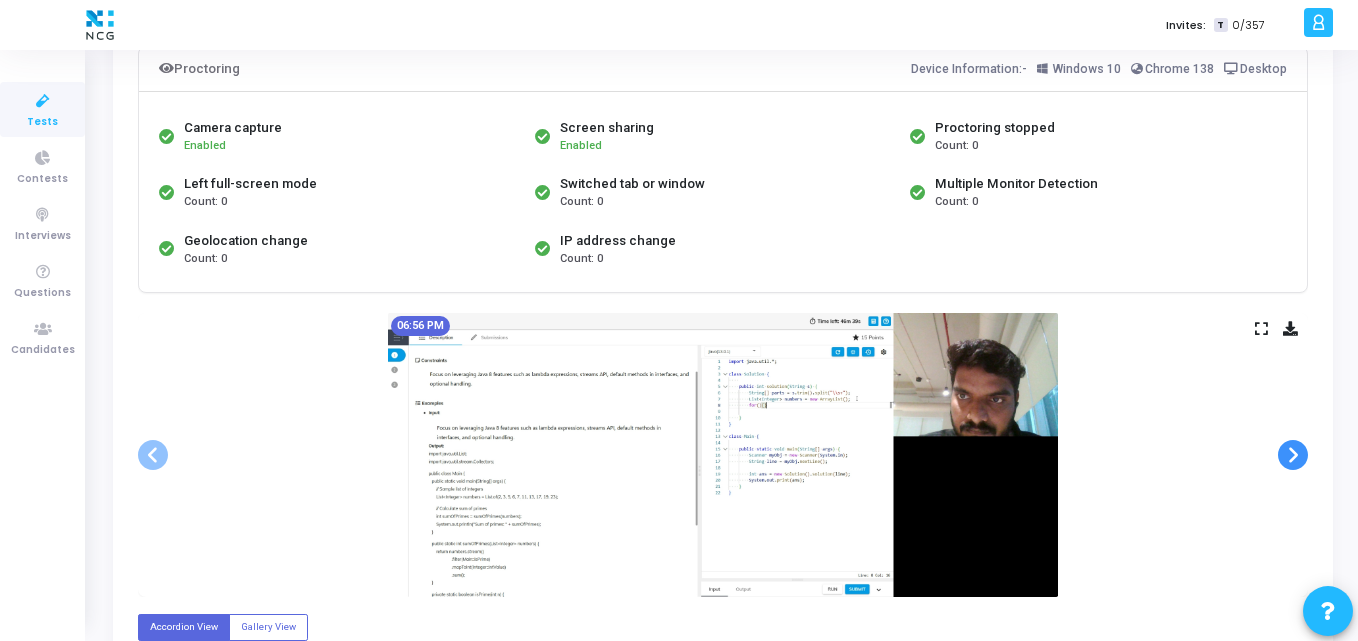 click at bounding box center [1293, 455] 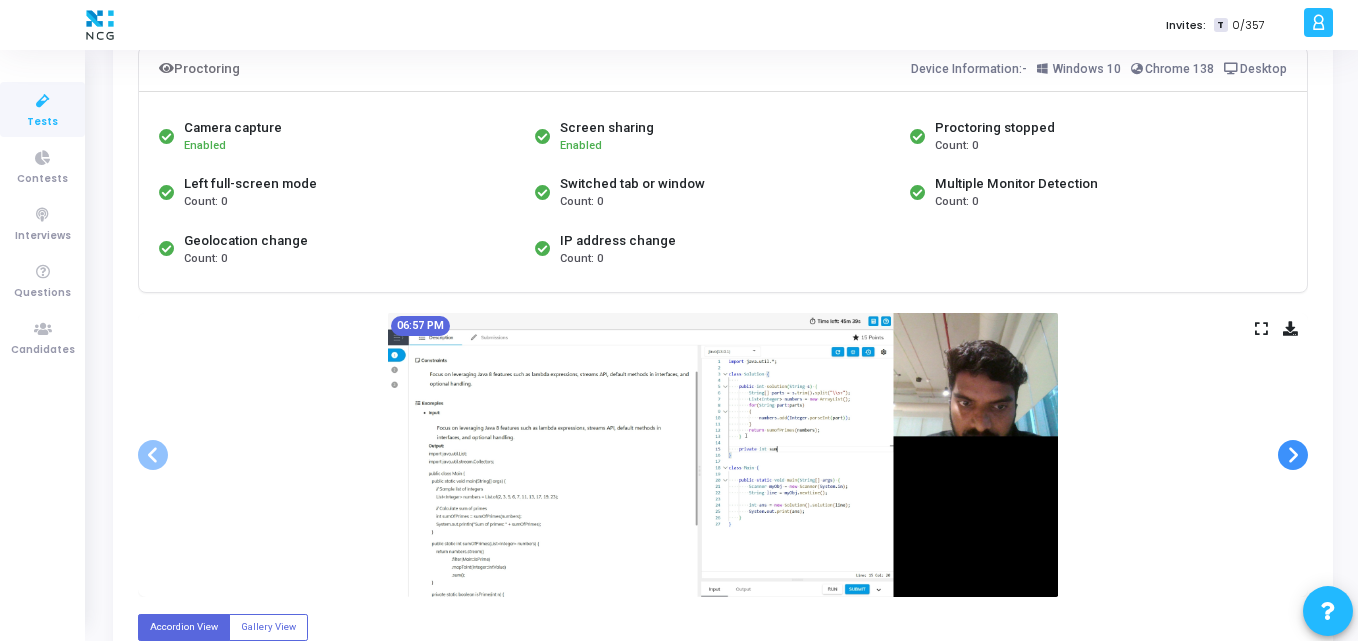 click at bounding box center (1293, 455) 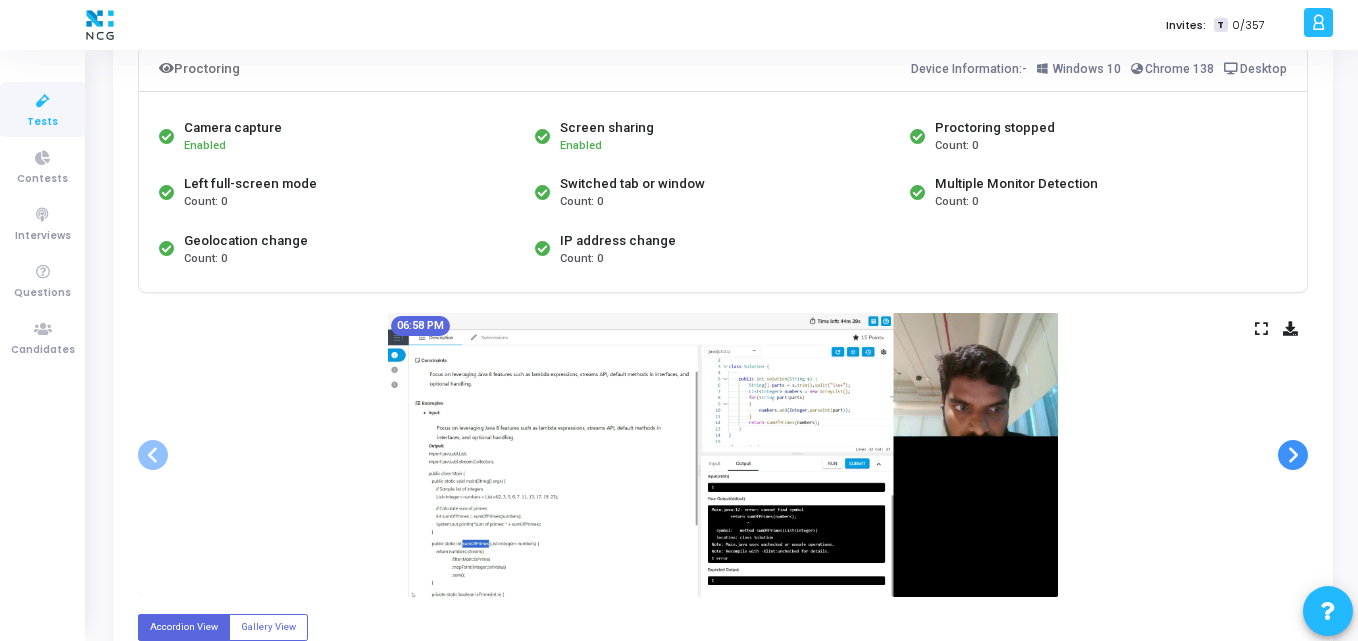 click at bounding box center (1293, 455) 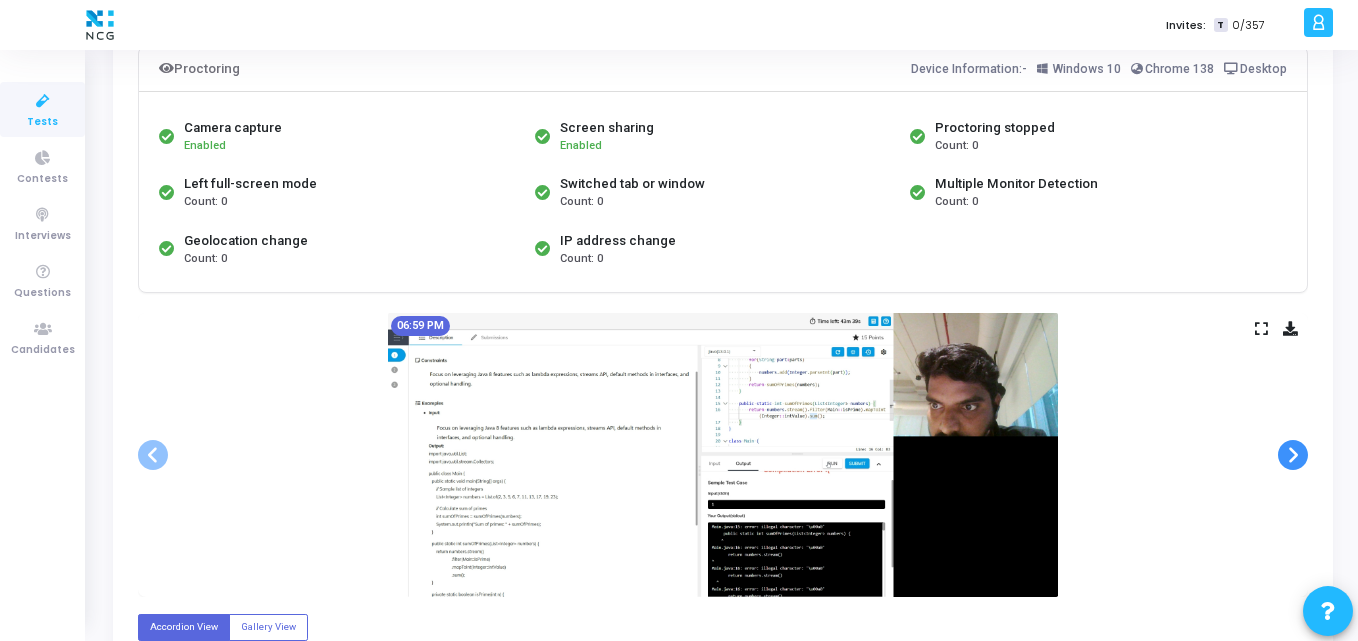 click at bounding box center (1293, 455) 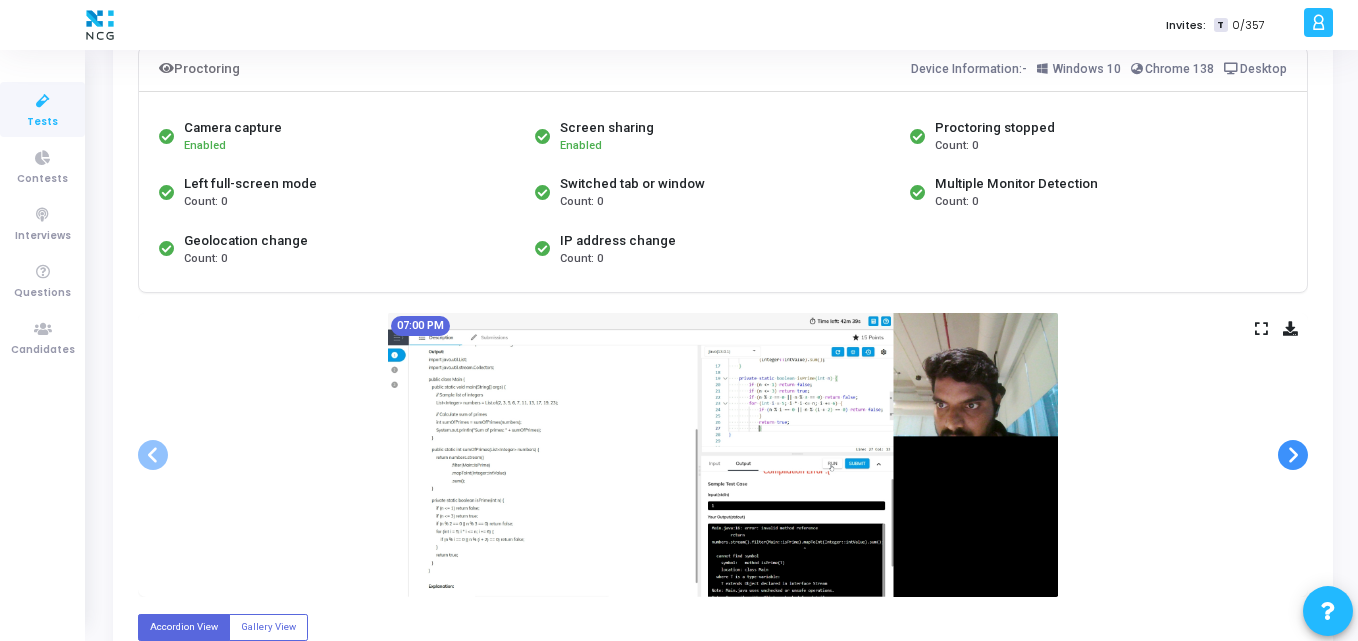 click at bounding box center [1293, 455] 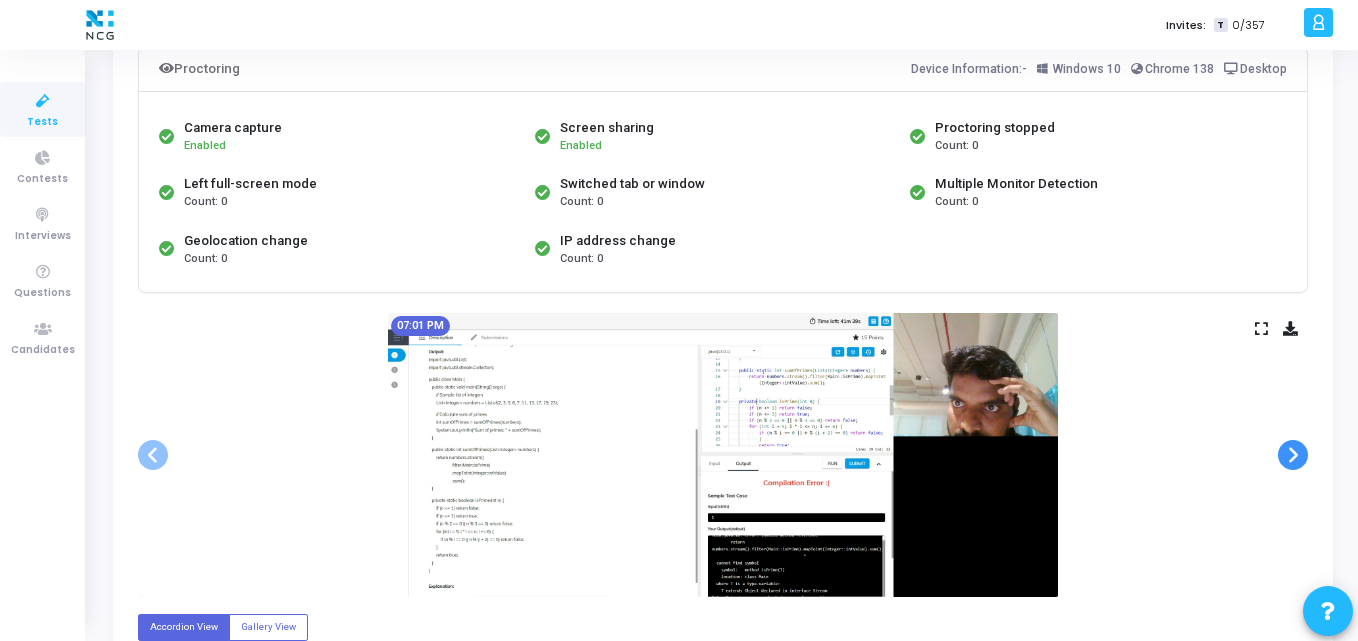 click at bounding box center (1293, 455) 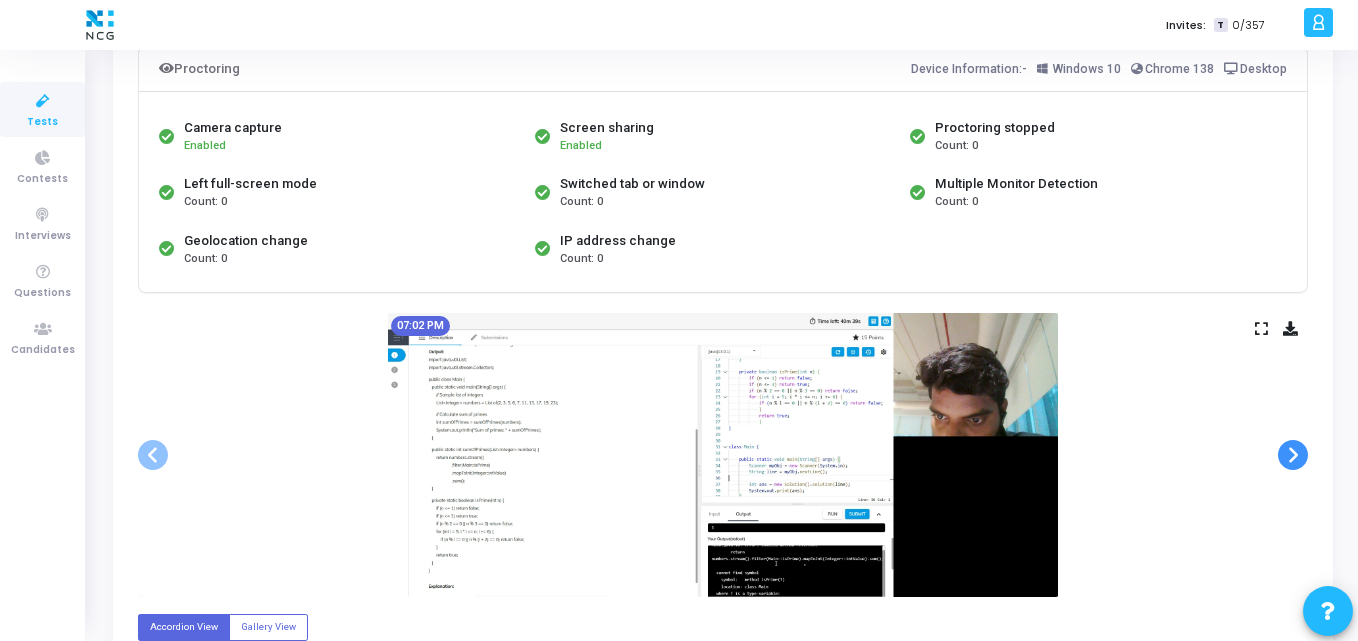 click at bounding box center (1293, 455) 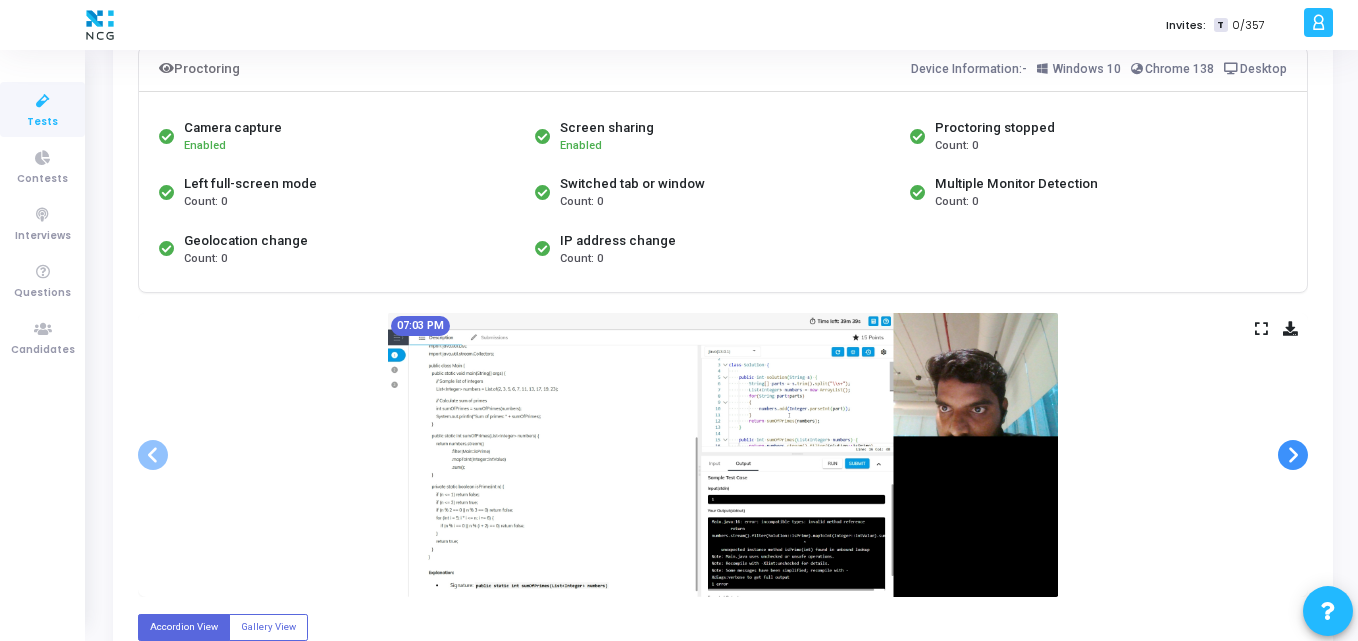 click at bounding box center [1293, 455] 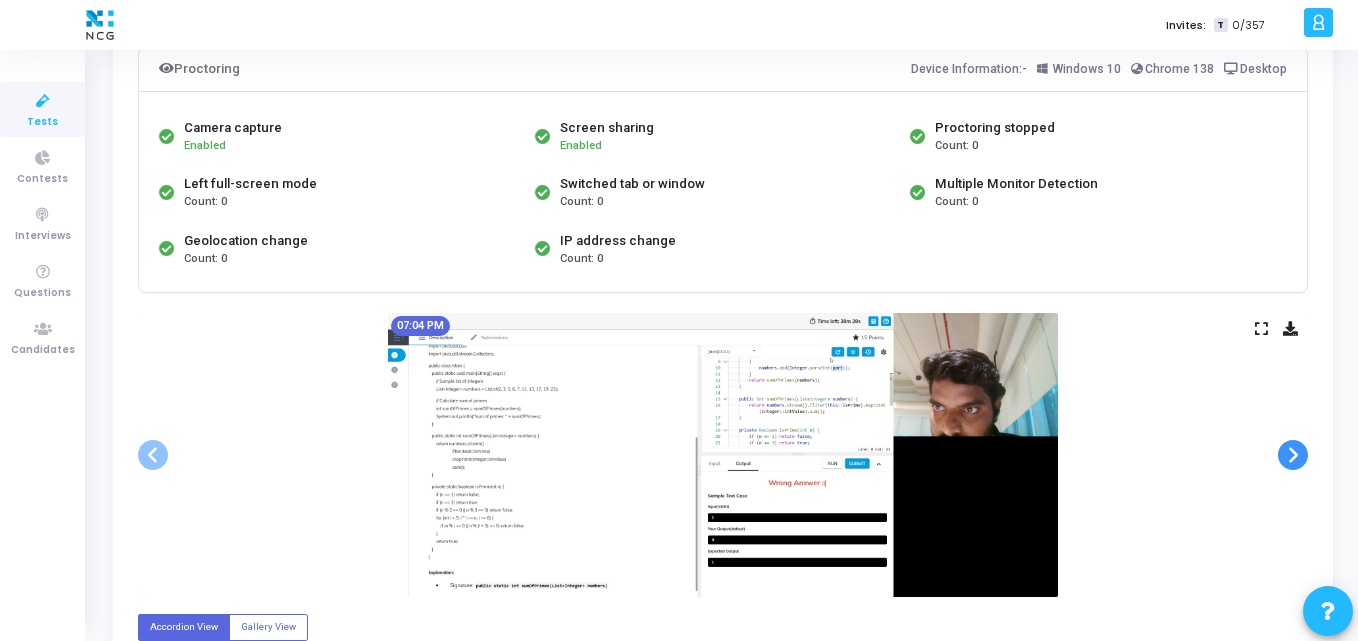 click at bounding box center [1293, 455] 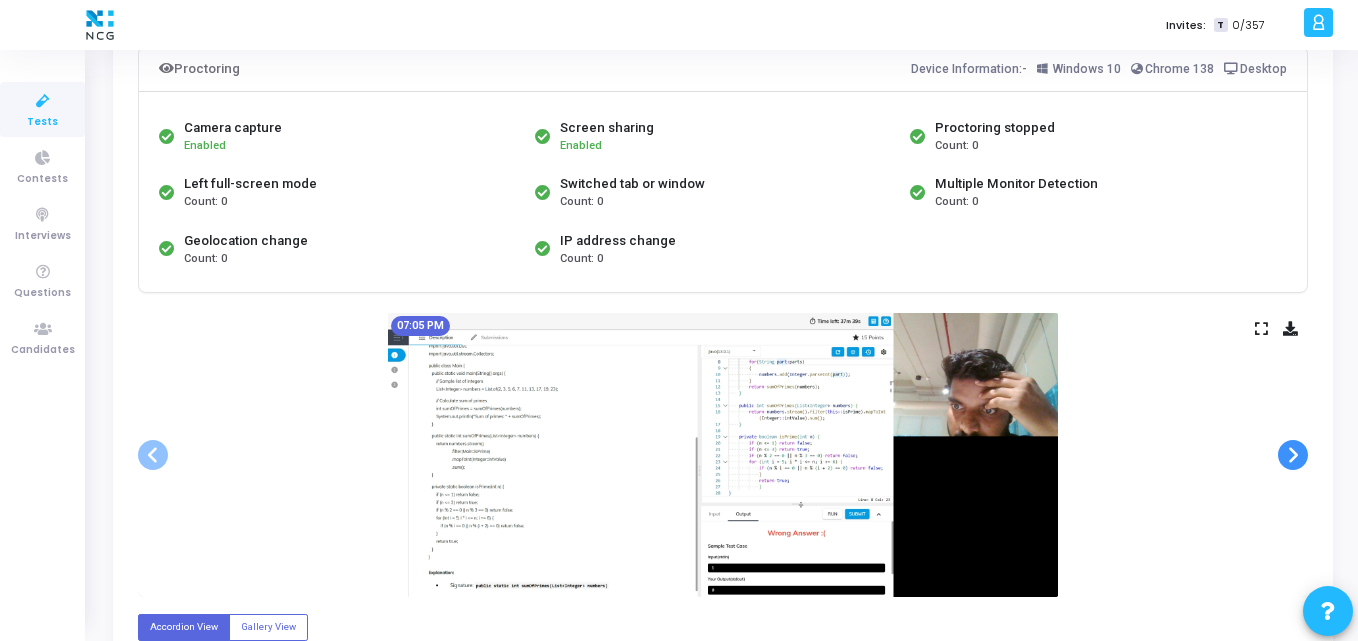 click at bounding box center [1293, 455] 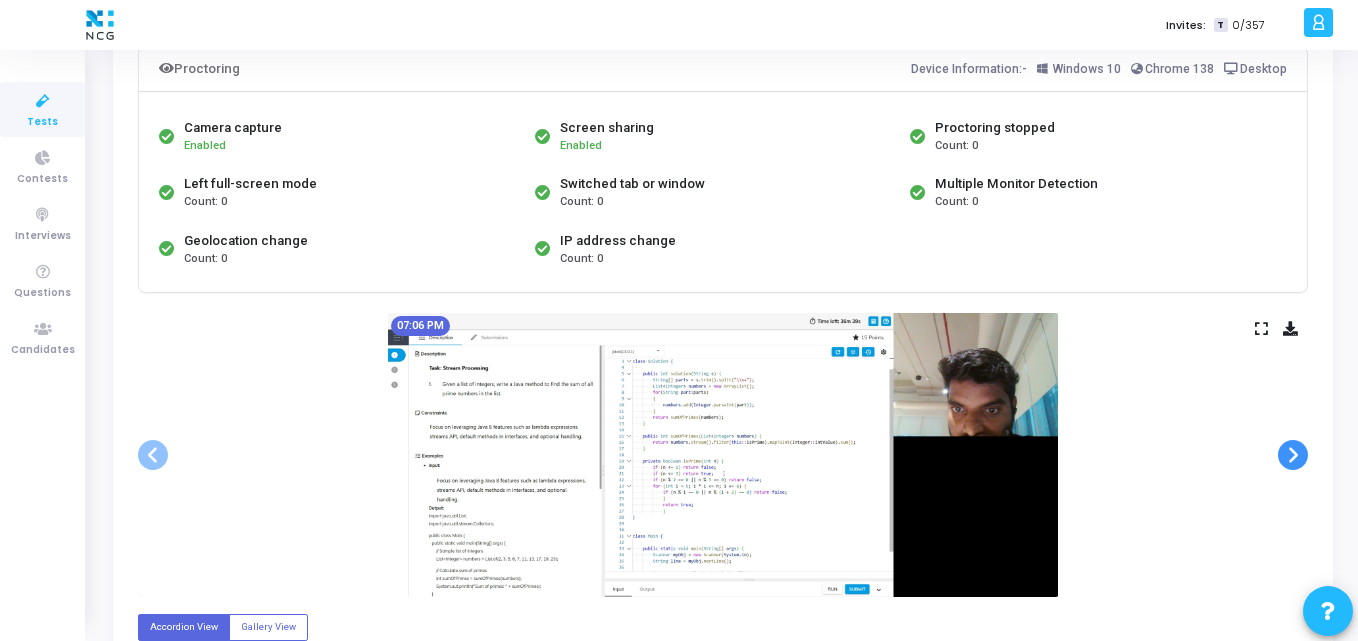 click at bounding box center [1293, 455] 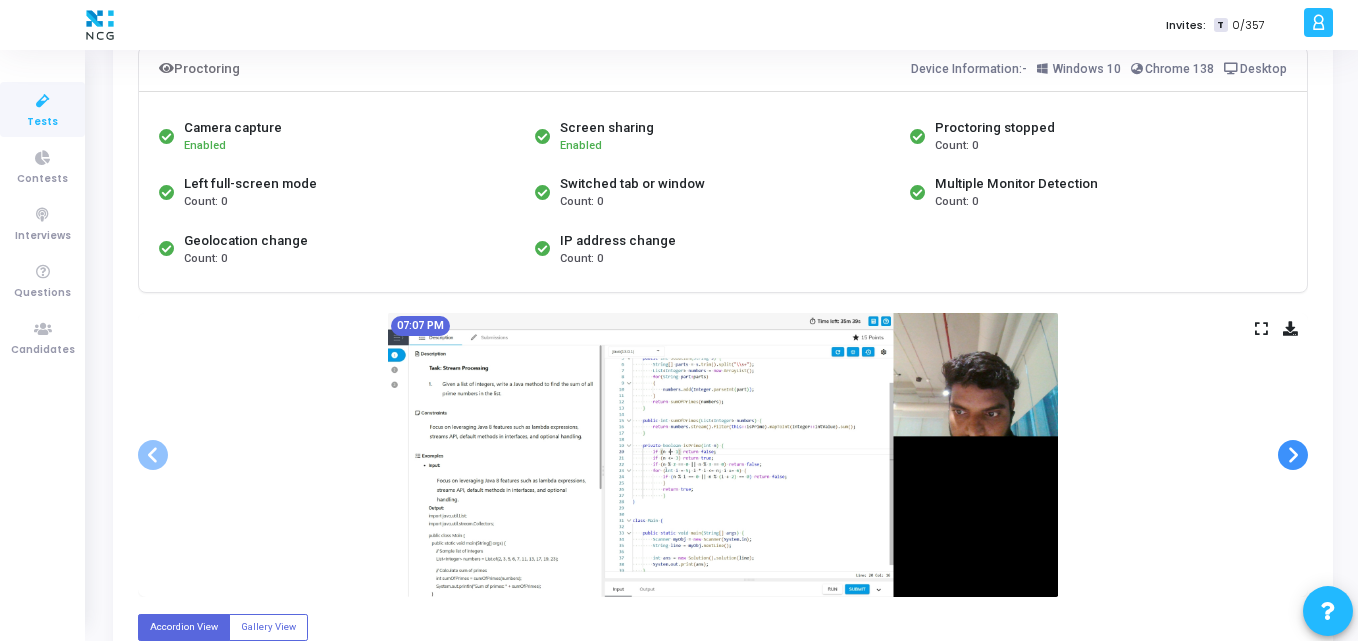 click at bounding box center (1293, 455) 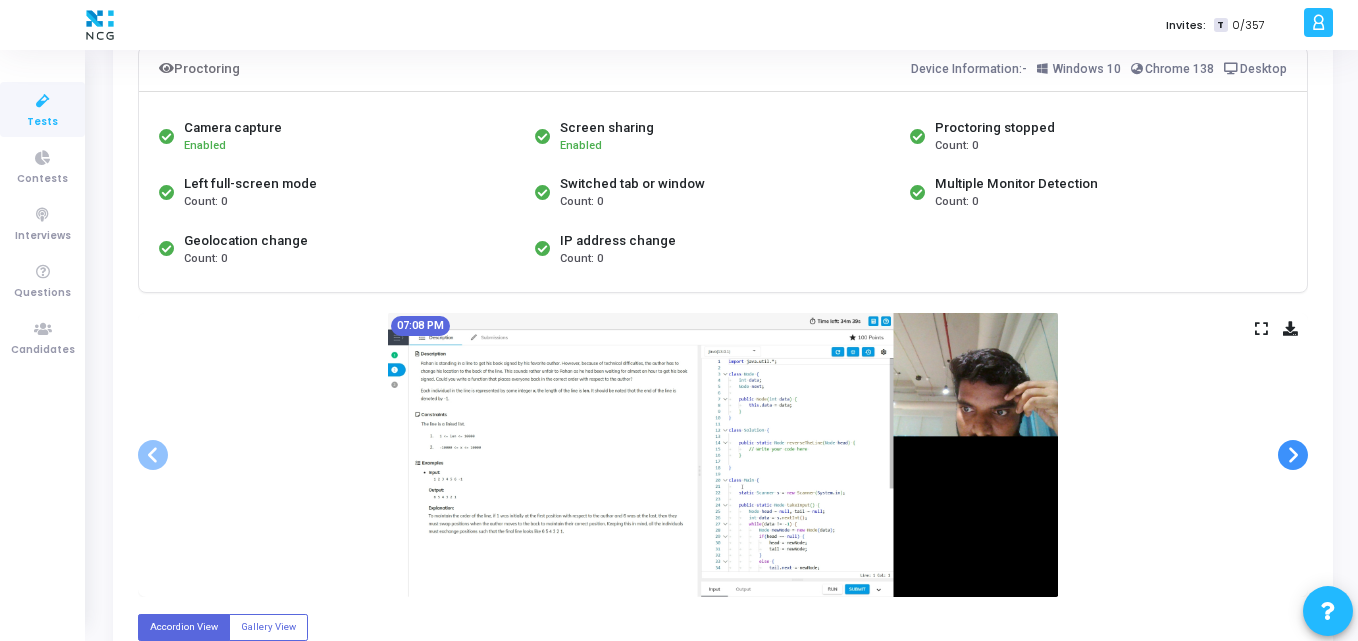 click at bounding box center (1293, 455) 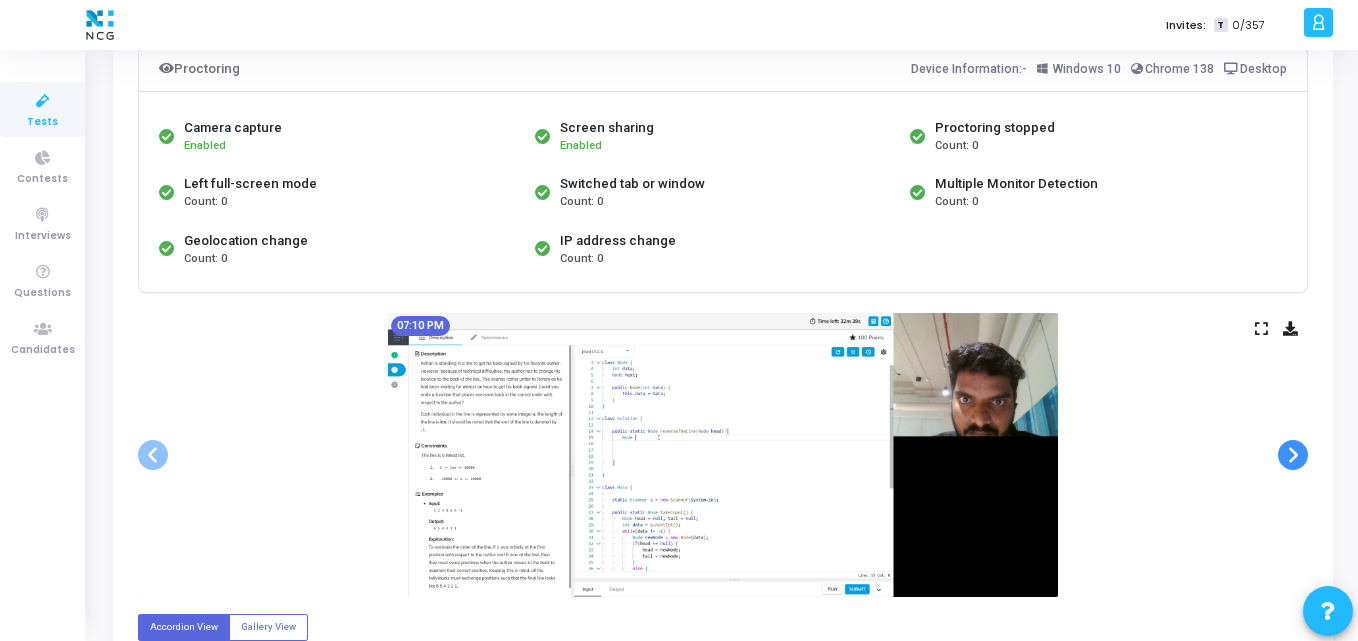 click at bounding box center (1293, 455) 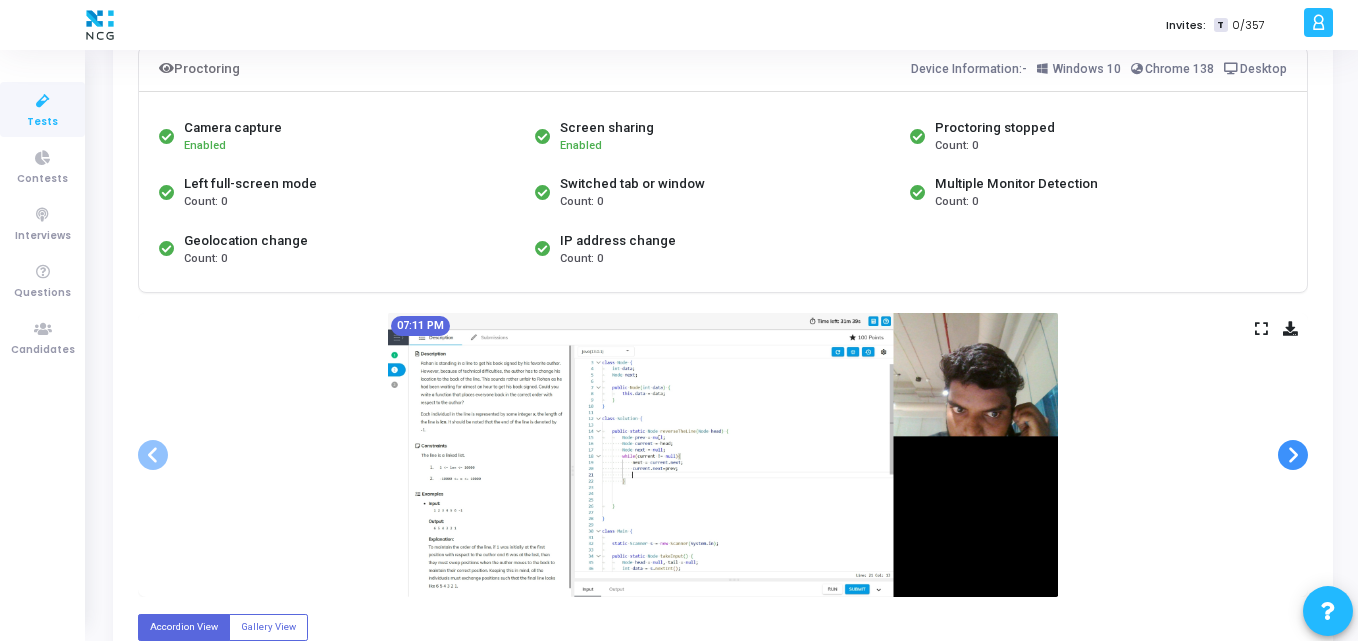 click at bounding box center (1293, 455) 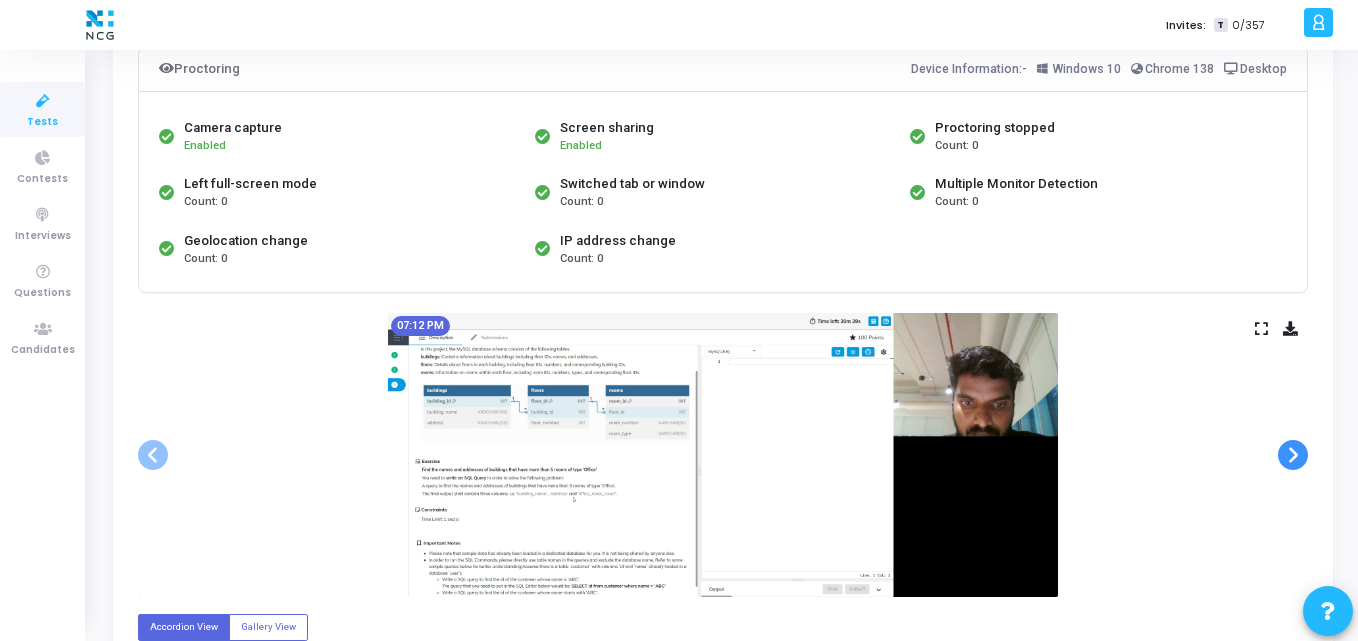 click at bounding box center [1293, 455] 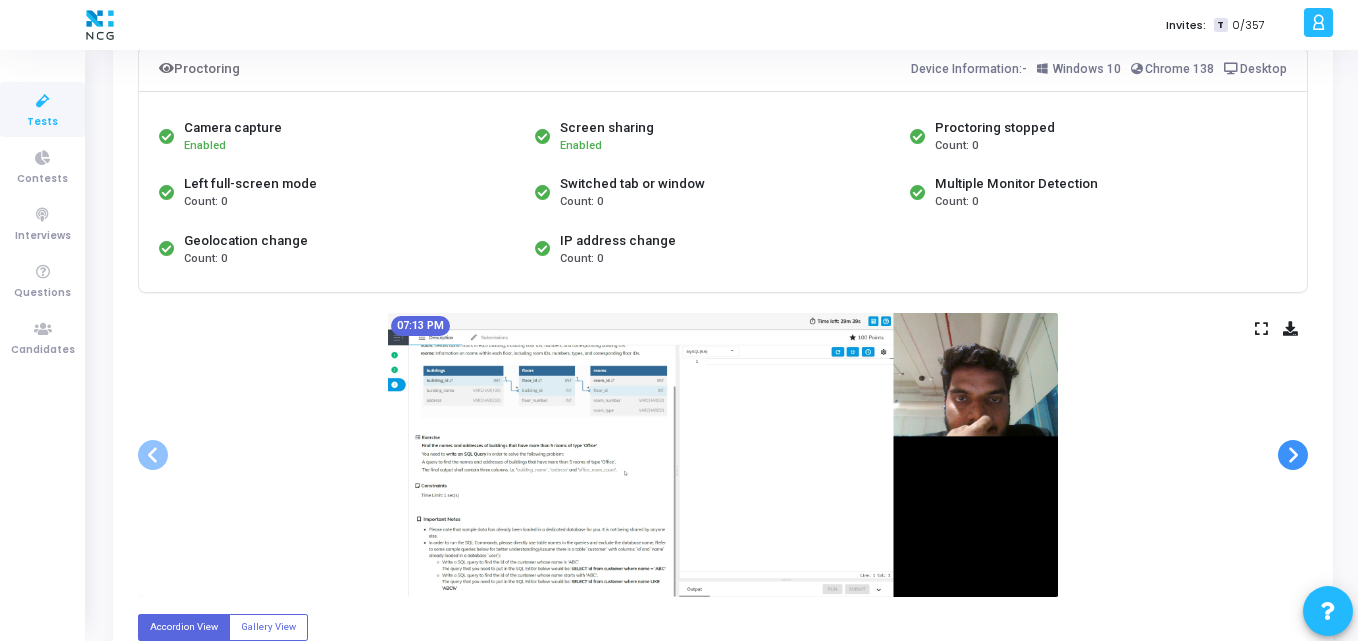 click at bounding box center [1293, 455] 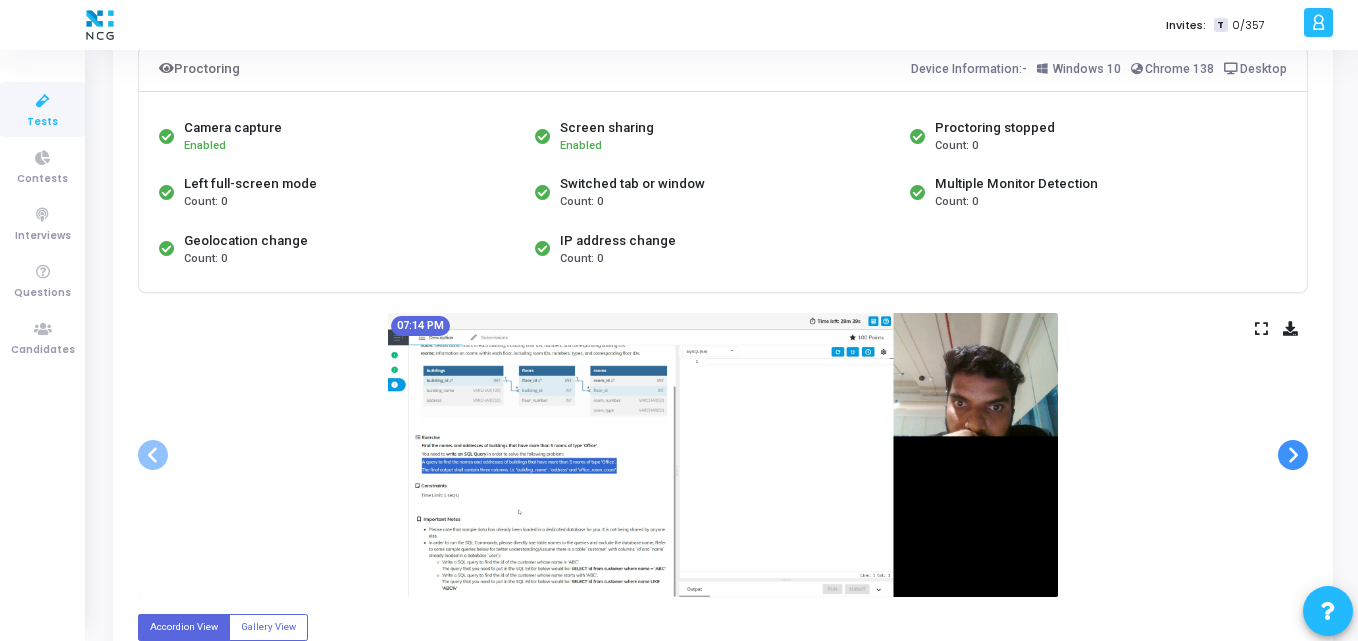 click at bounding box center (1293, 455) 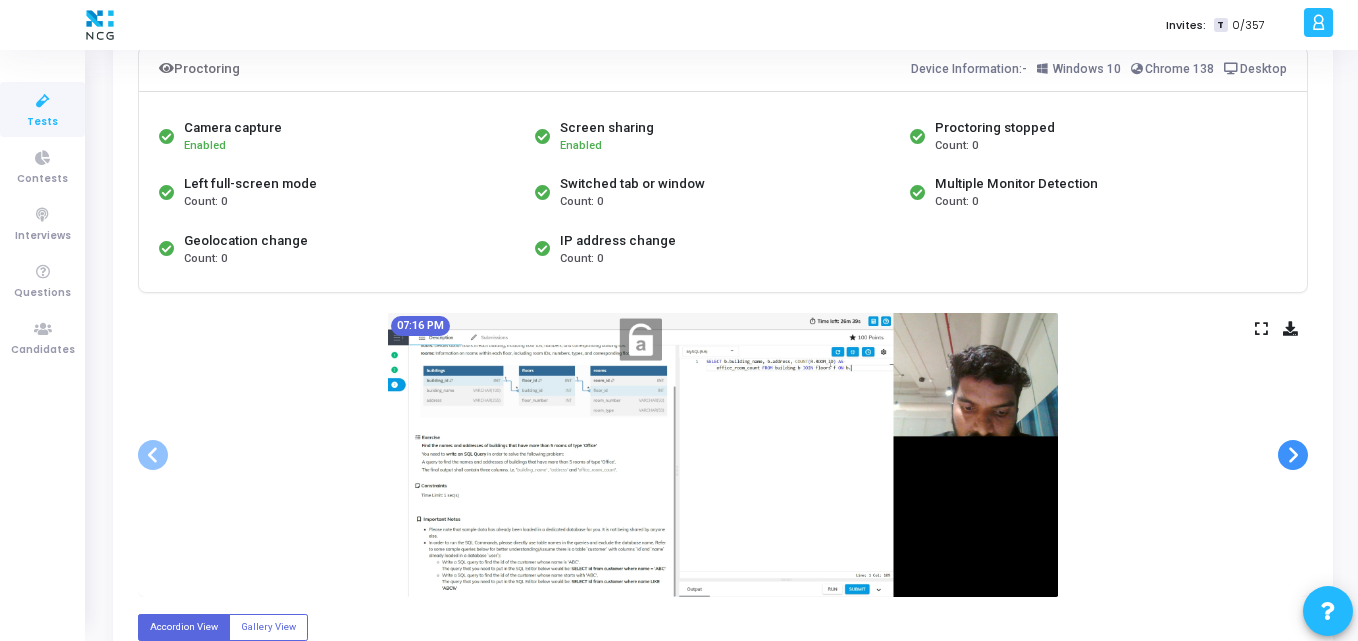 click at bounding box center [1293, 455] 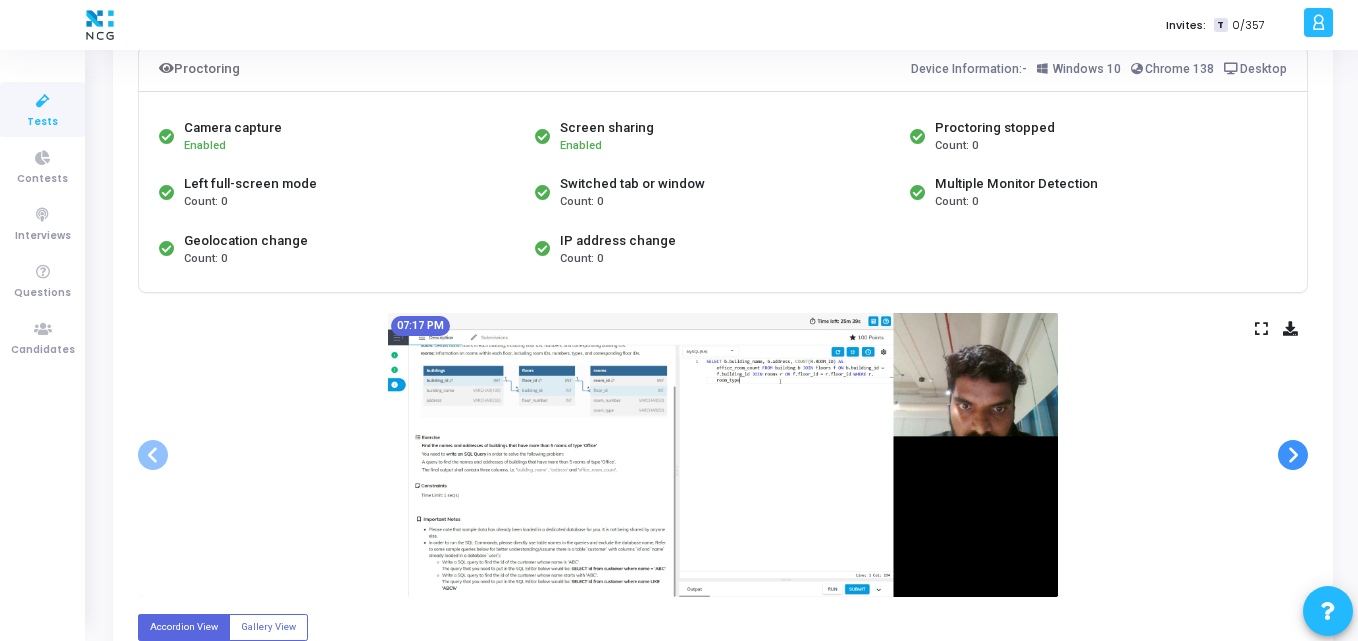 click at bounding box center [1293, 455] 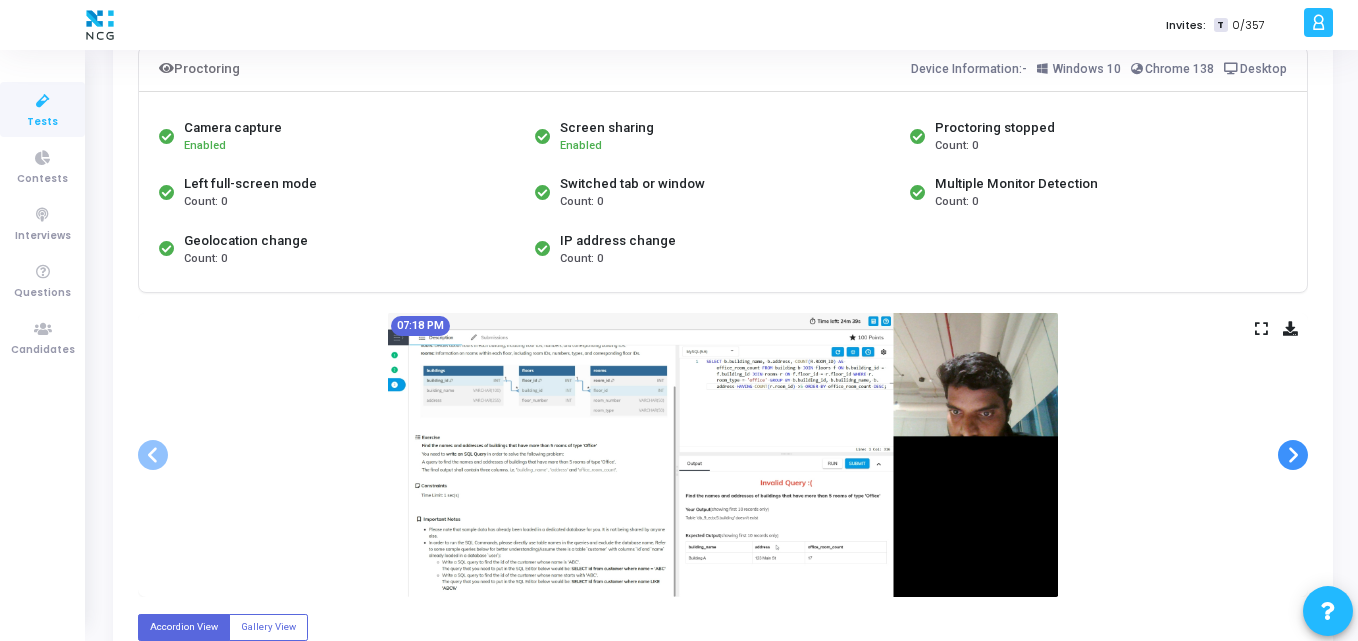 click at bounding box center (1293, 455) 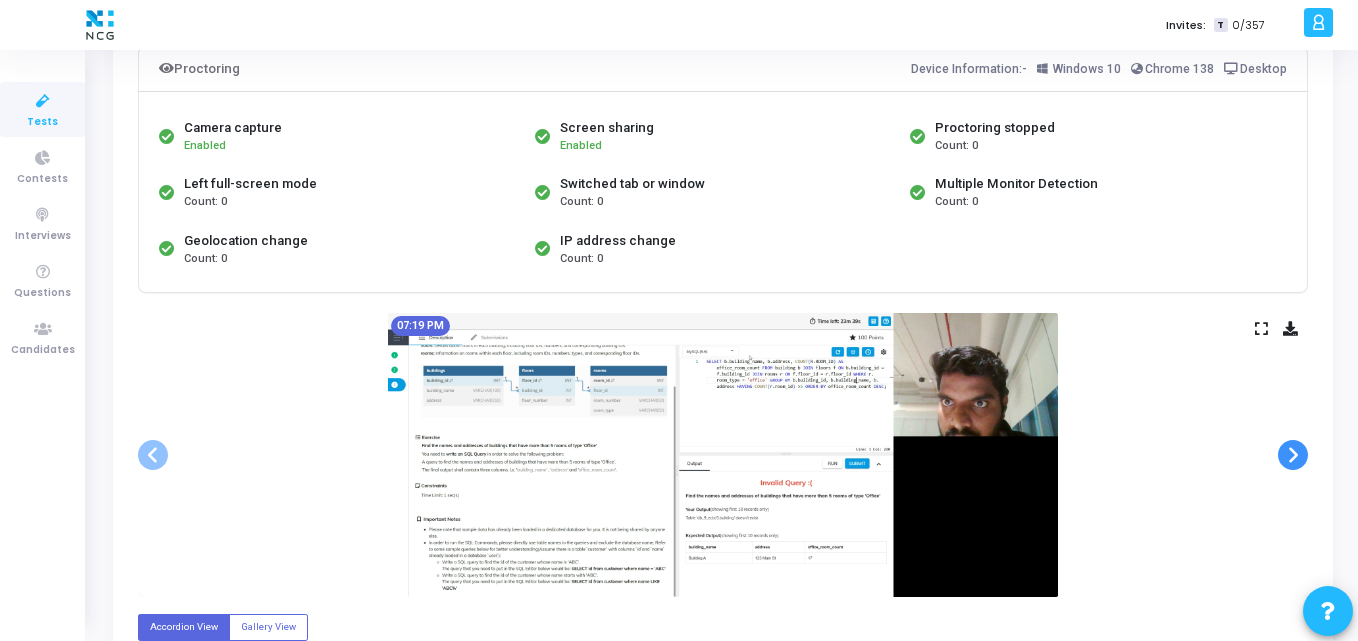 click at bounding box center (1293, 455) 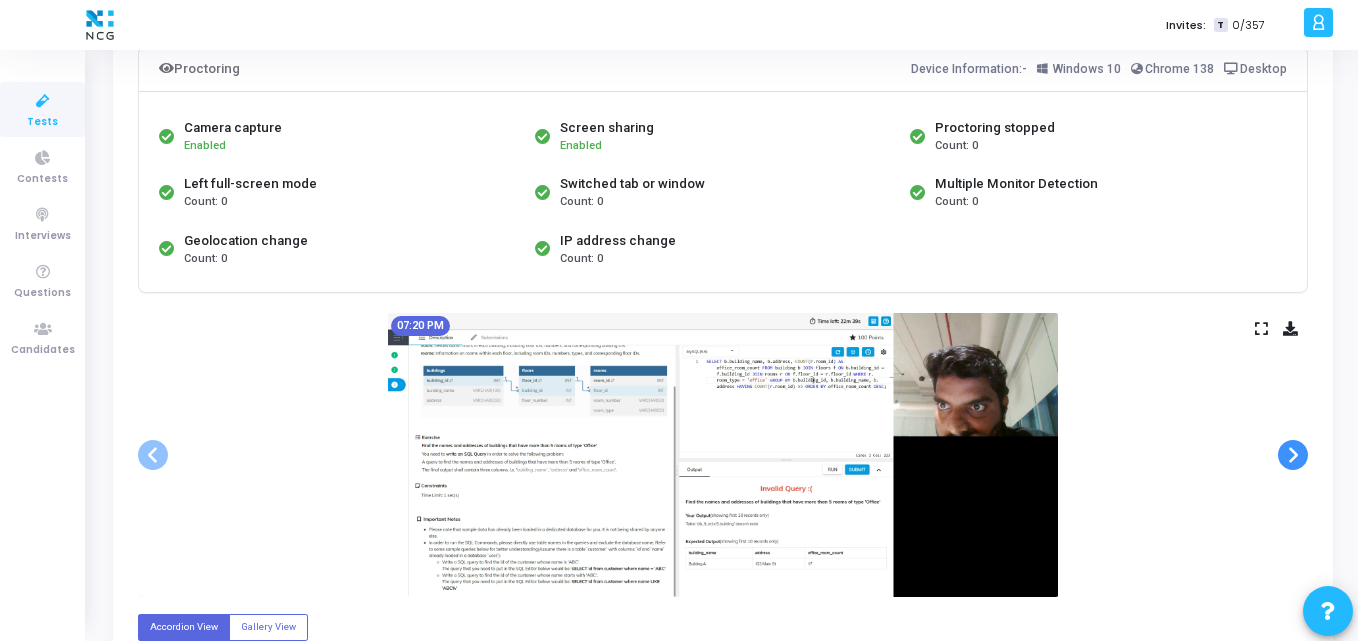 click at bounding box center (1293, 455) 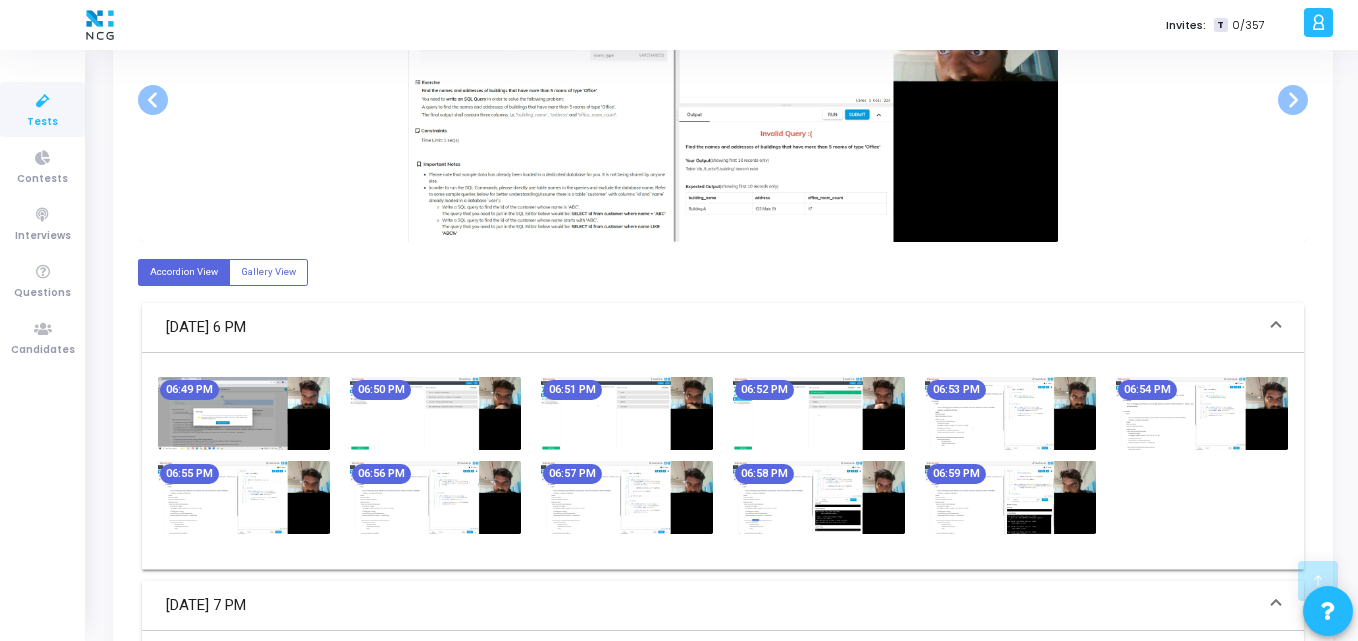 click at bounding box center [244, 413] 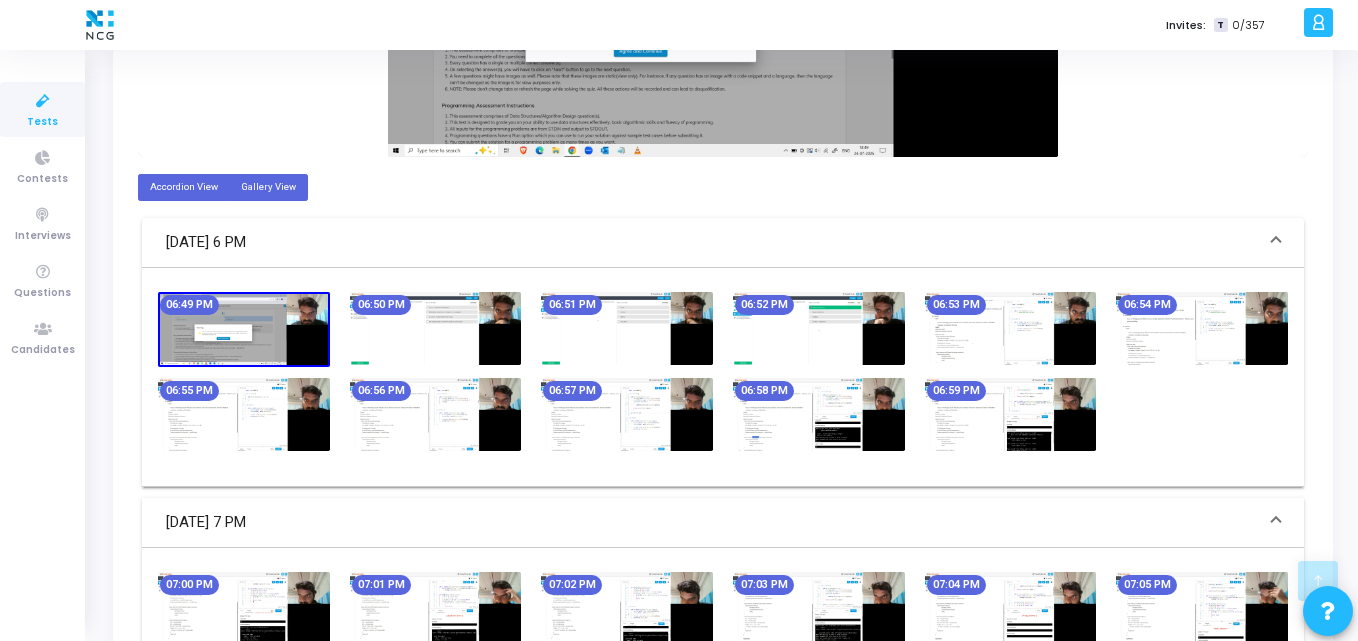 click on "Gallery View" at bounding box center (268, 187) 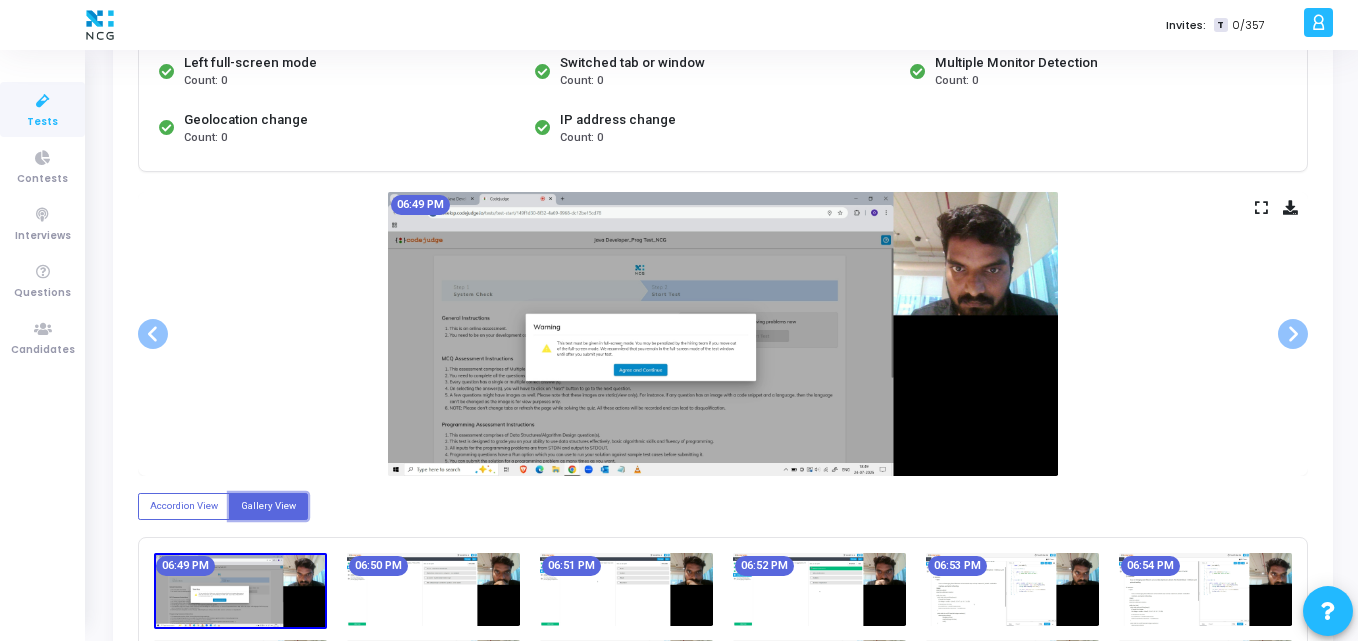 scroll, scrollTop: 266, scrollLeft: 0, axis: vertical 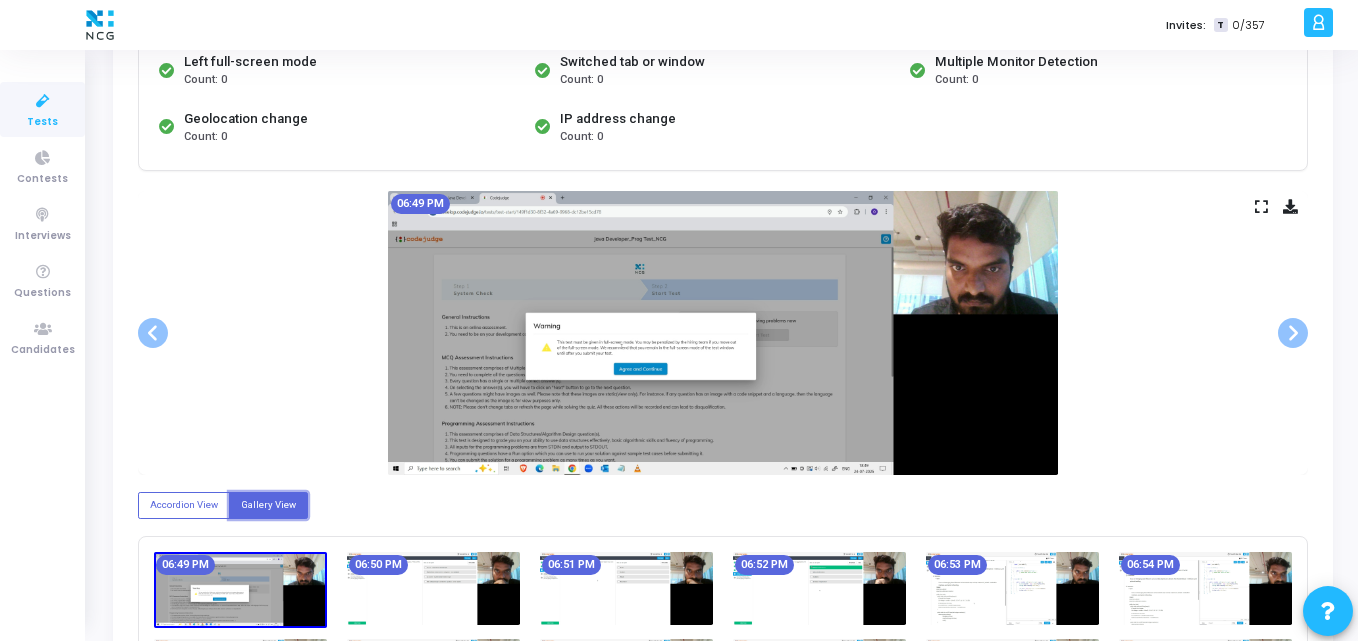 click at bounding box center [723, 333] 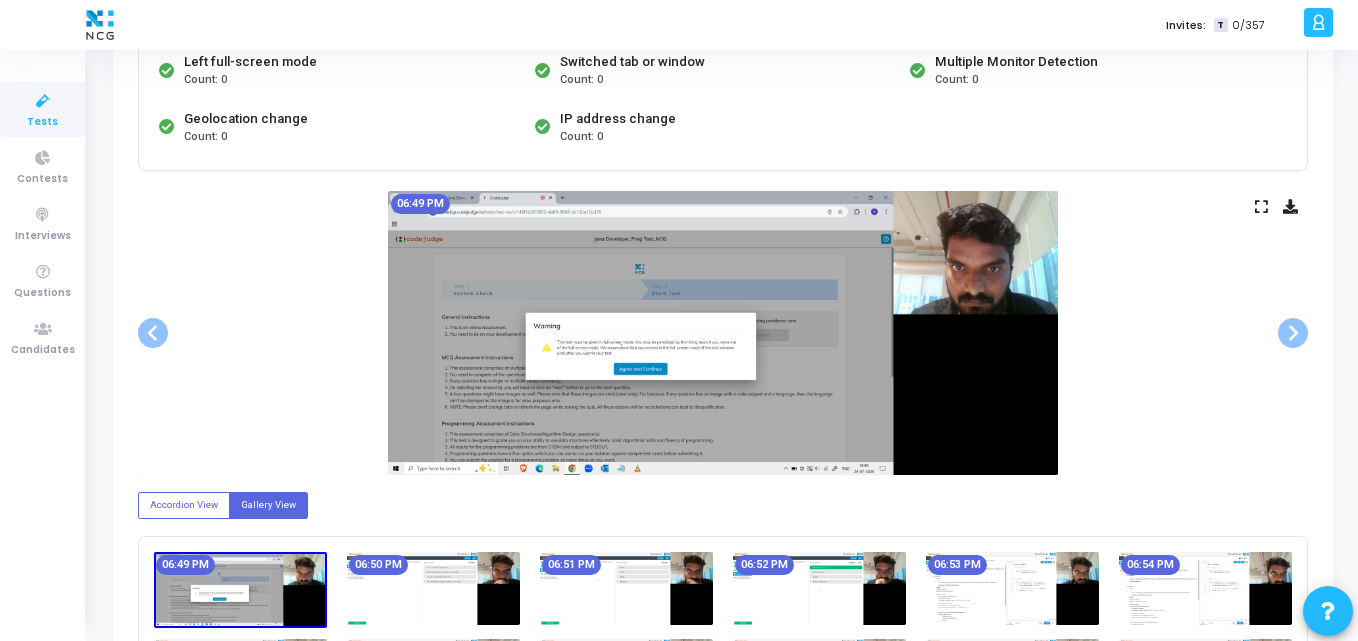 click at bounding box center [723, 333] 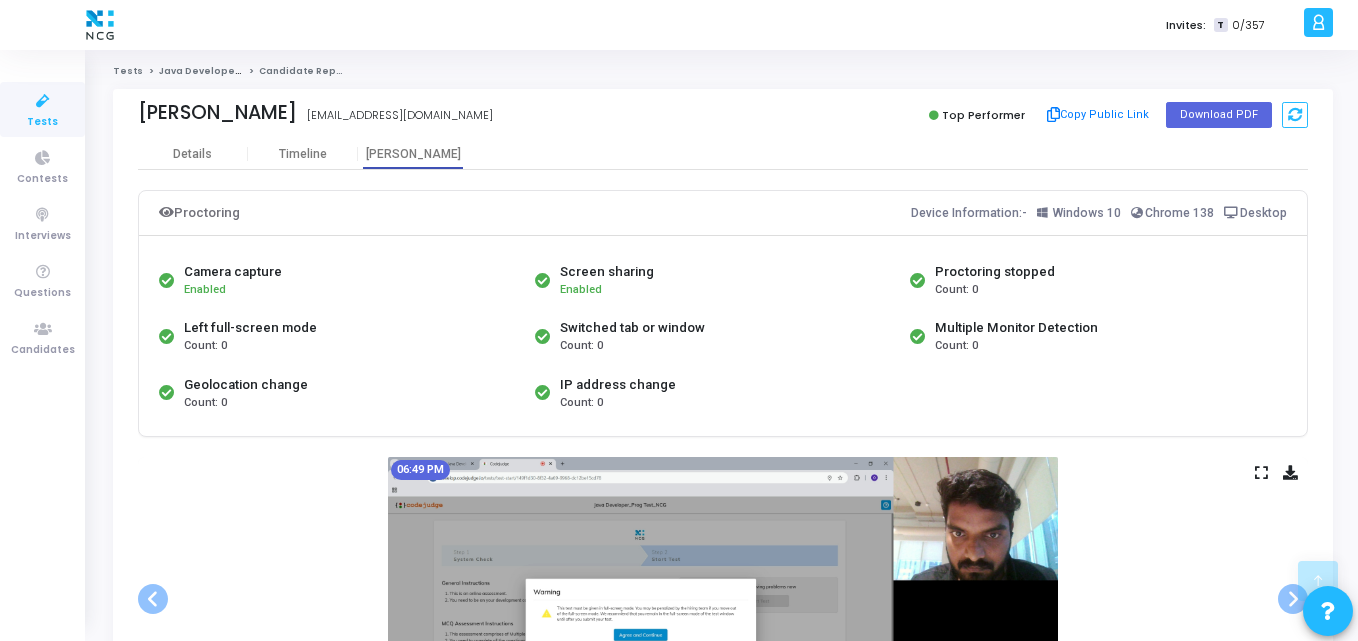 scroll, scrollTop: 448, scrollLeft: 0, axis: vertical 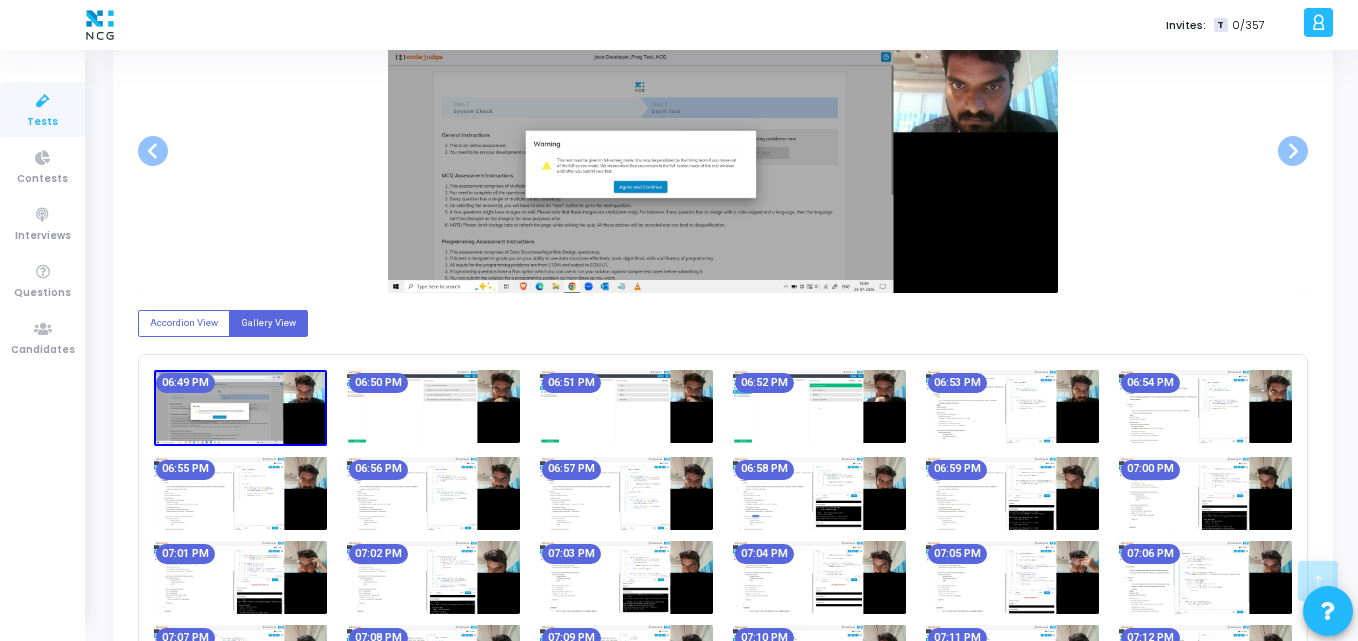 click on "Accordion View  Gallery View   06:49 PM   06:50 PM   06:51 PM   06:52 PM   06:53 PM   06:54 PM   06:55 PM   06:56 PM   06:57 PM   06:58 PM   06:59 PM   07:00 PM   07:01 PM   07:02 PM   07:03 PM   07:04 PM   07:05 PM   07:06 PM   07:07 PM   07:08 PM   07:09 PM   07:10 PM   07:11 PM   07:12 PM   07:13 PM   07:14 PM   07:15 PM   07:16 PM   07:17 PM   07:18 PM   07:19 PM   07:20 PM" at bounding box center [723, 593] 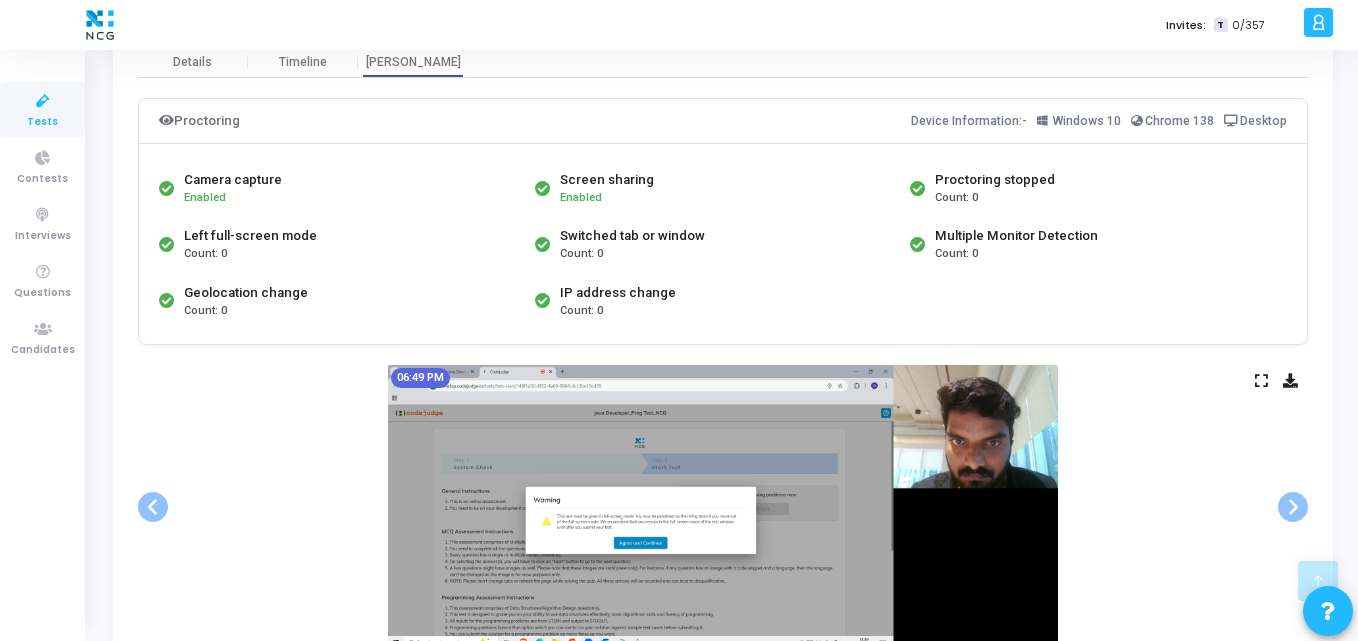 scroll, scrollTop: 91, scrollLeft: 0, axis: vertical 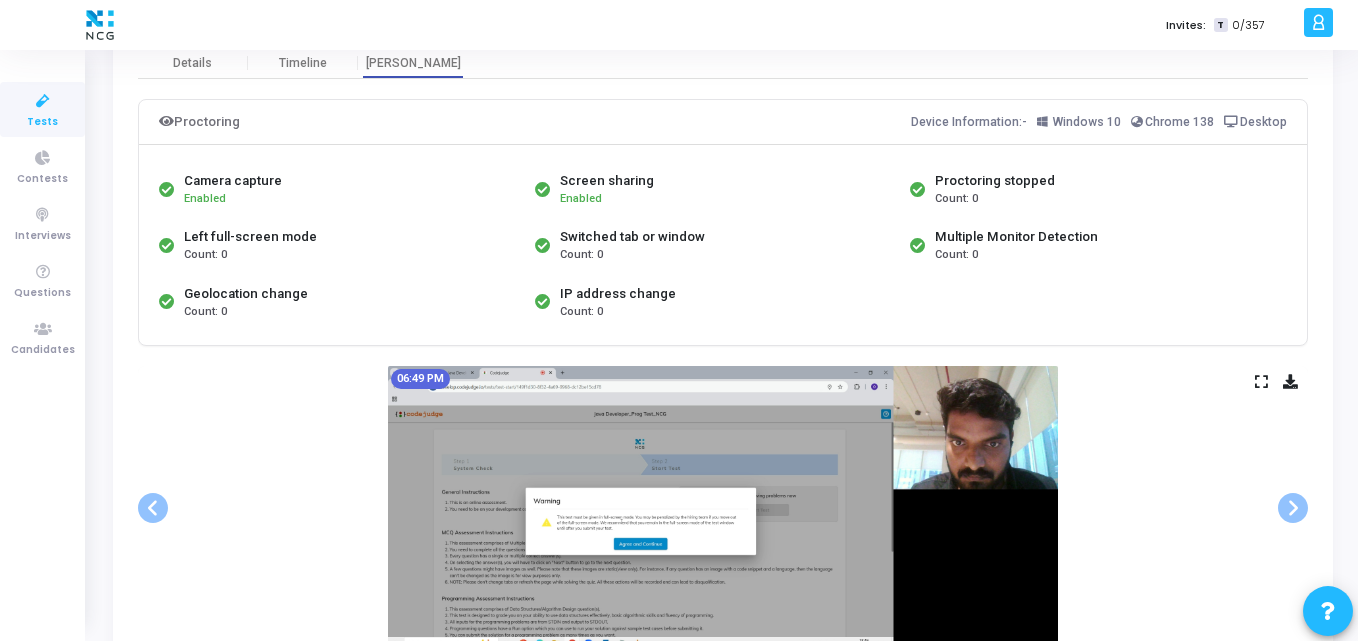 click at bounding box center (723, 508) 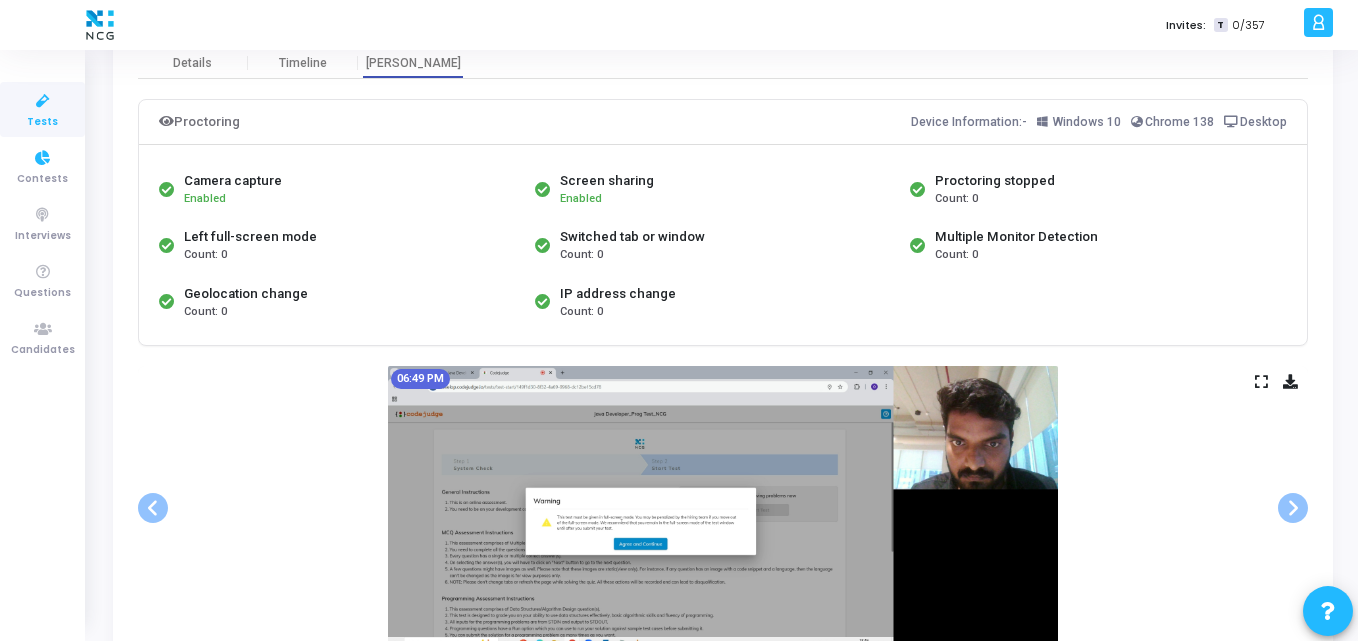 click on "Tests" at bounding box center (42, 122) 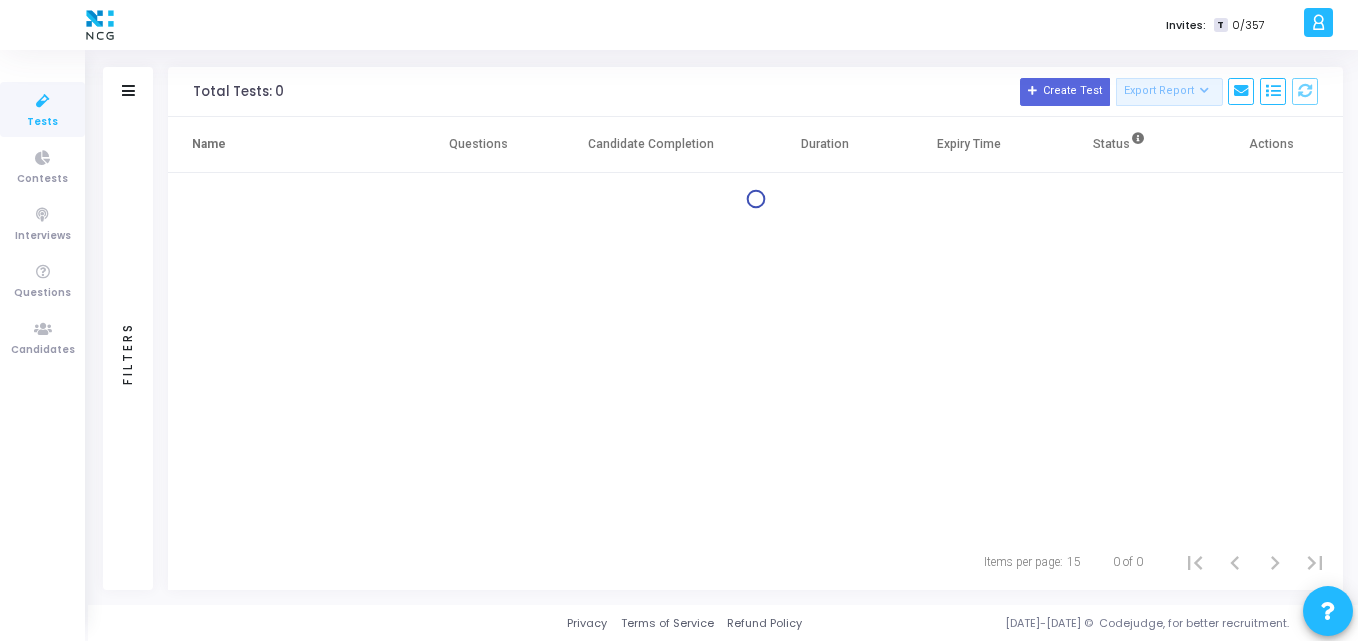 scroll, scrollTop: 0, scrollLeft: 0, axis: both 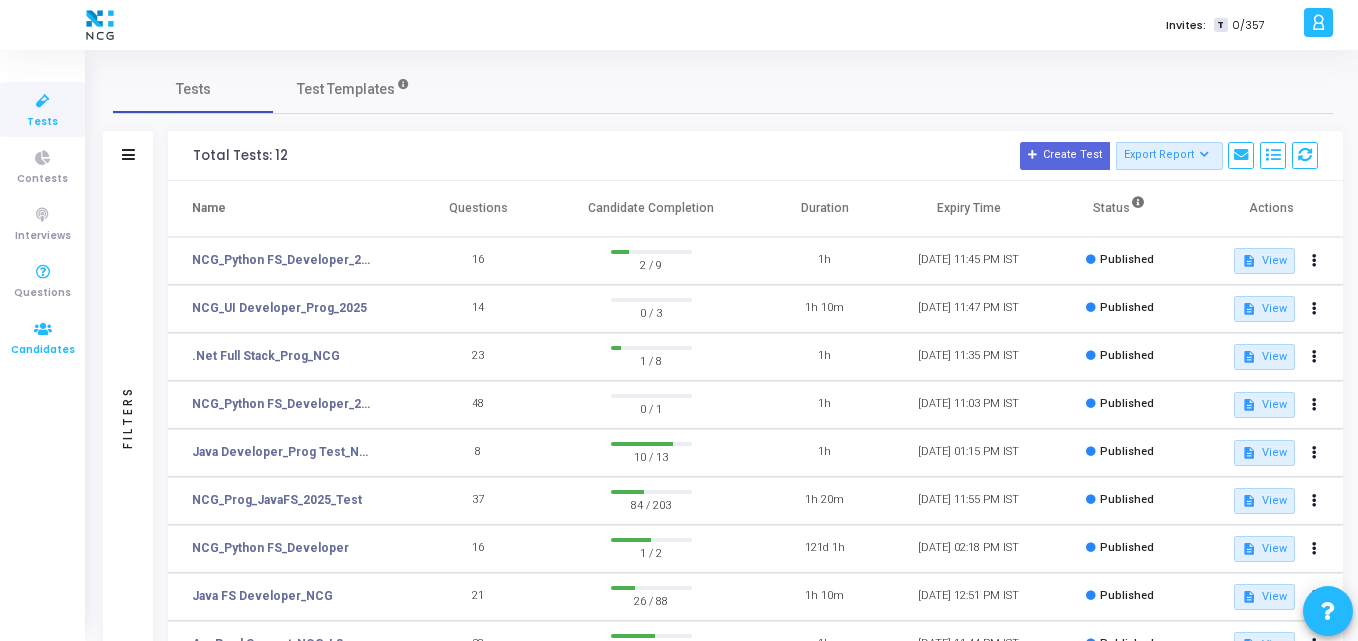click on "Candidates" at bounding box center [43, 350] 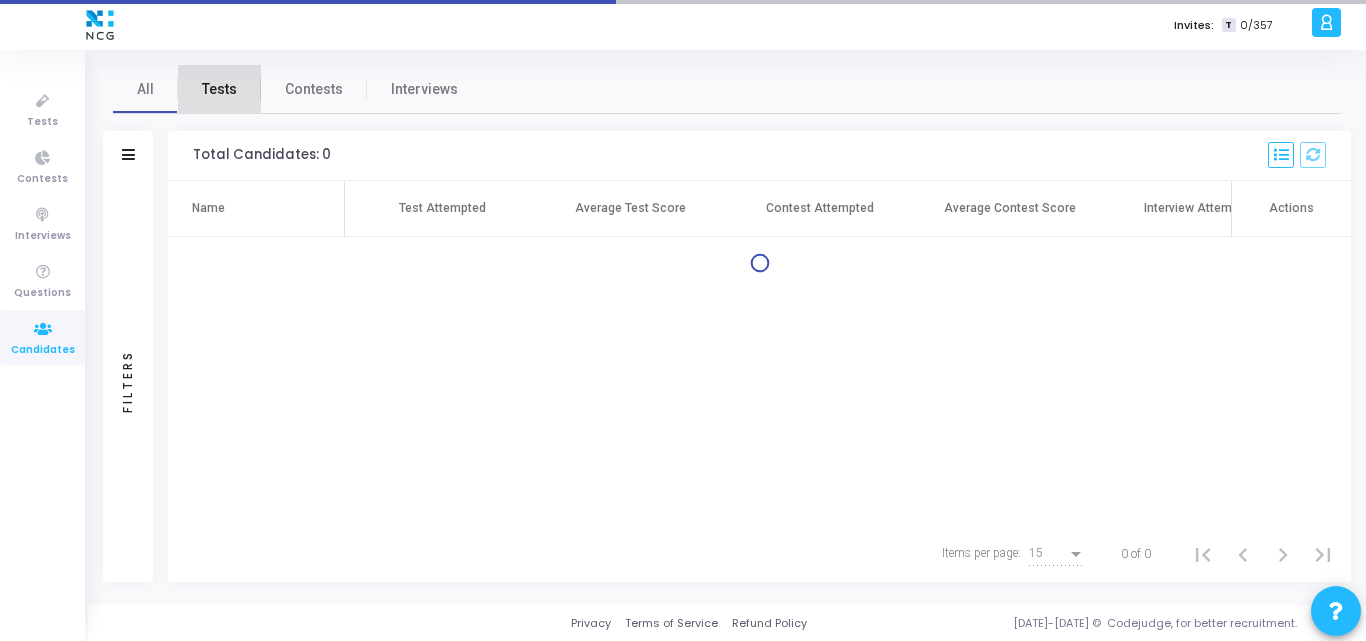 click on "Tests" at bounding box center (219, 89) 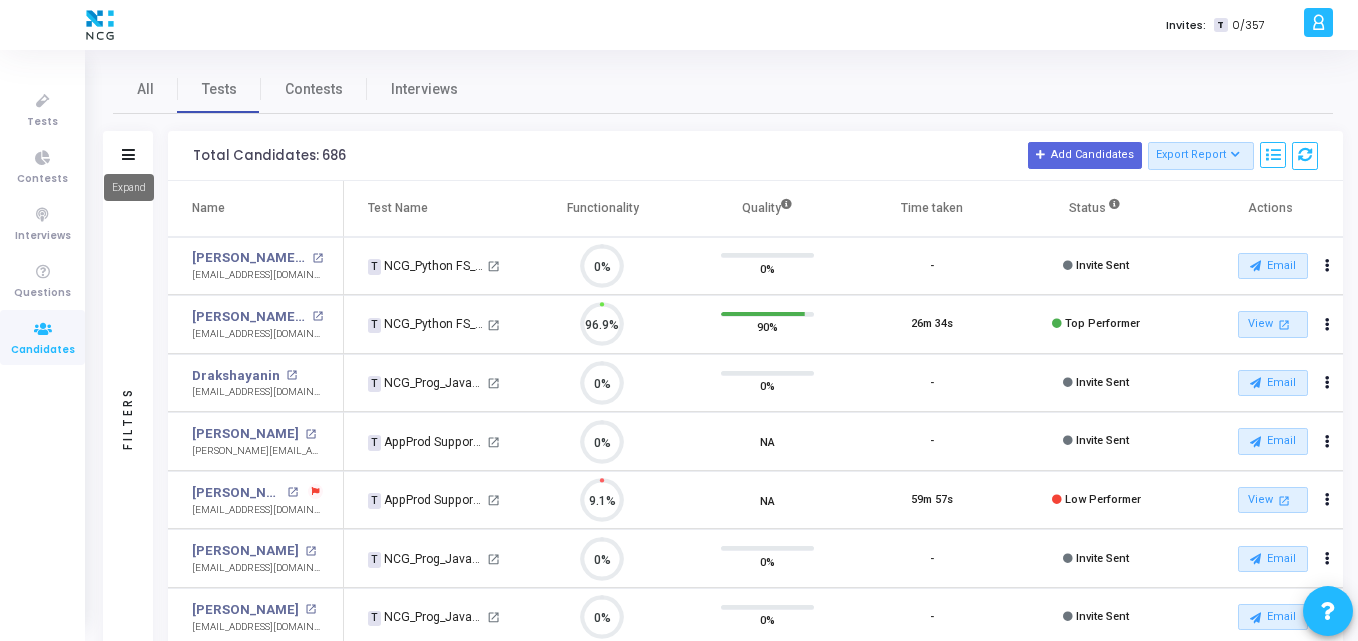 click 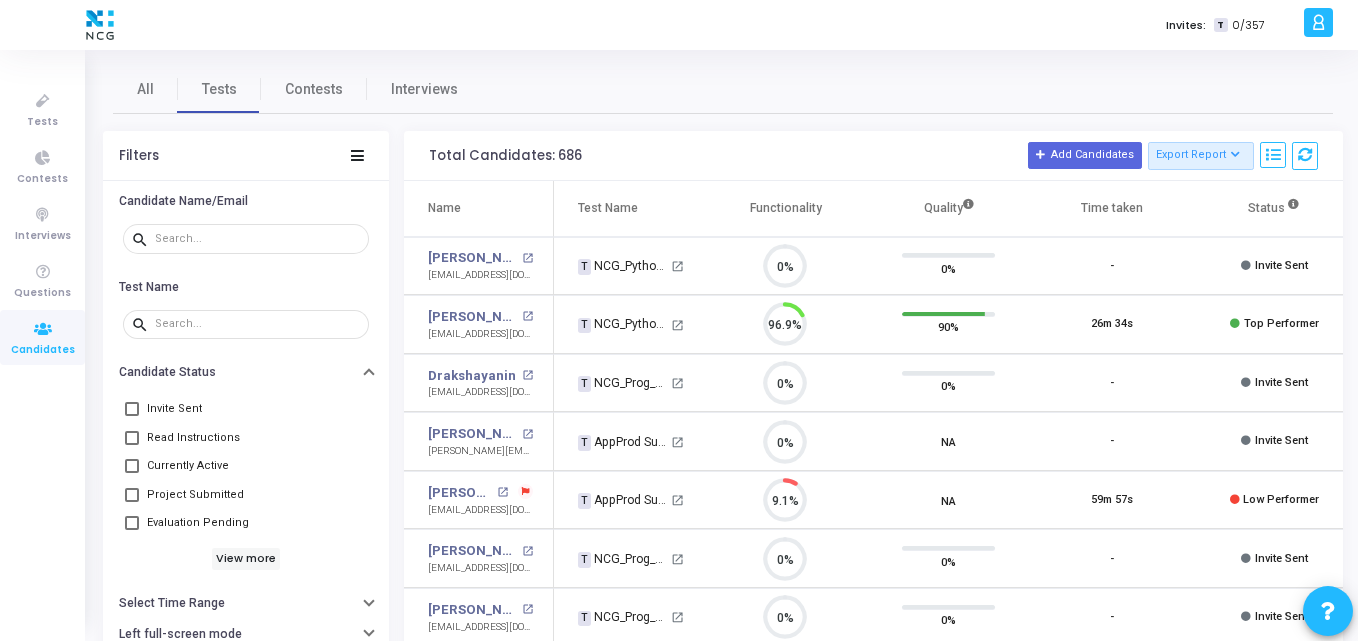 scroll, scrollTop: 9, scrollLeft: 9, axis: both 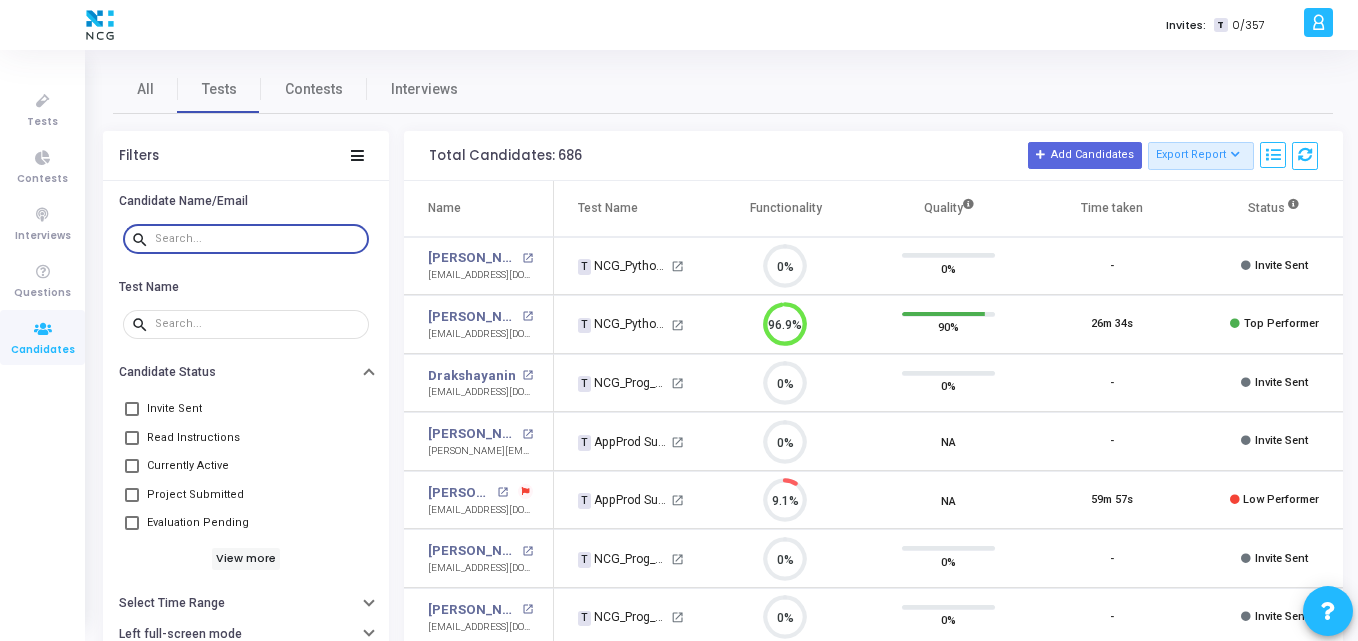 click at bounding box center (258, 239) 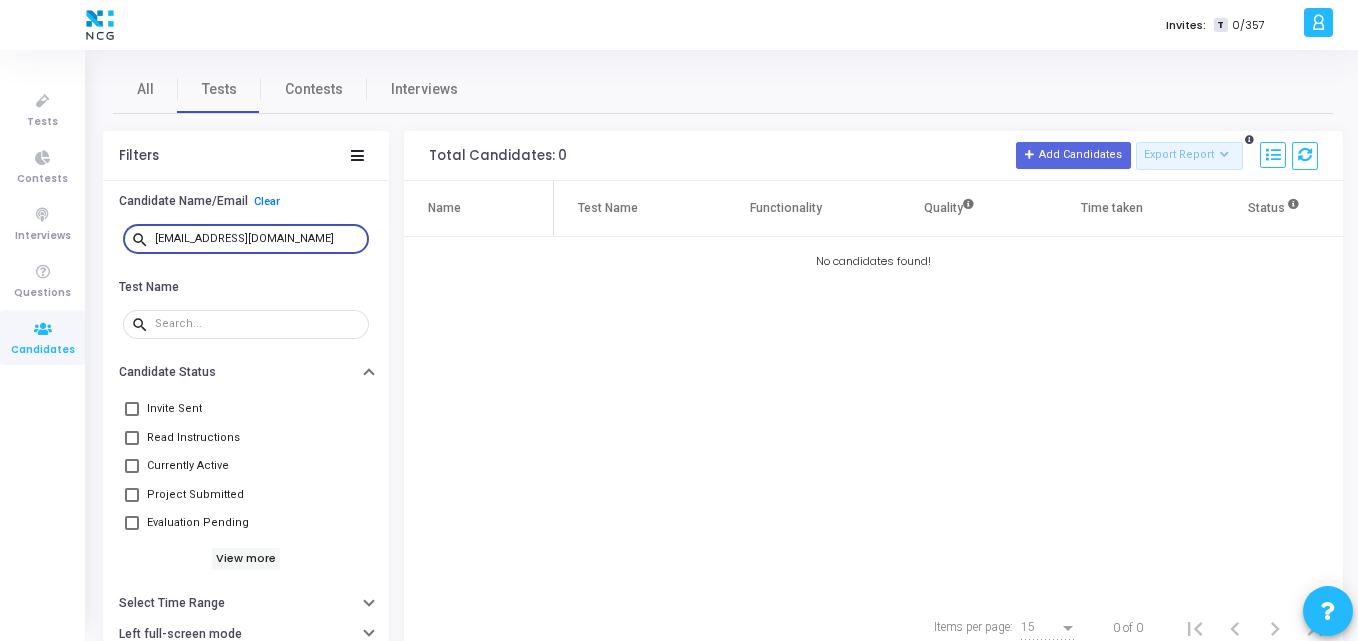 type on "nilesh.sharma11112024@gmail.com" 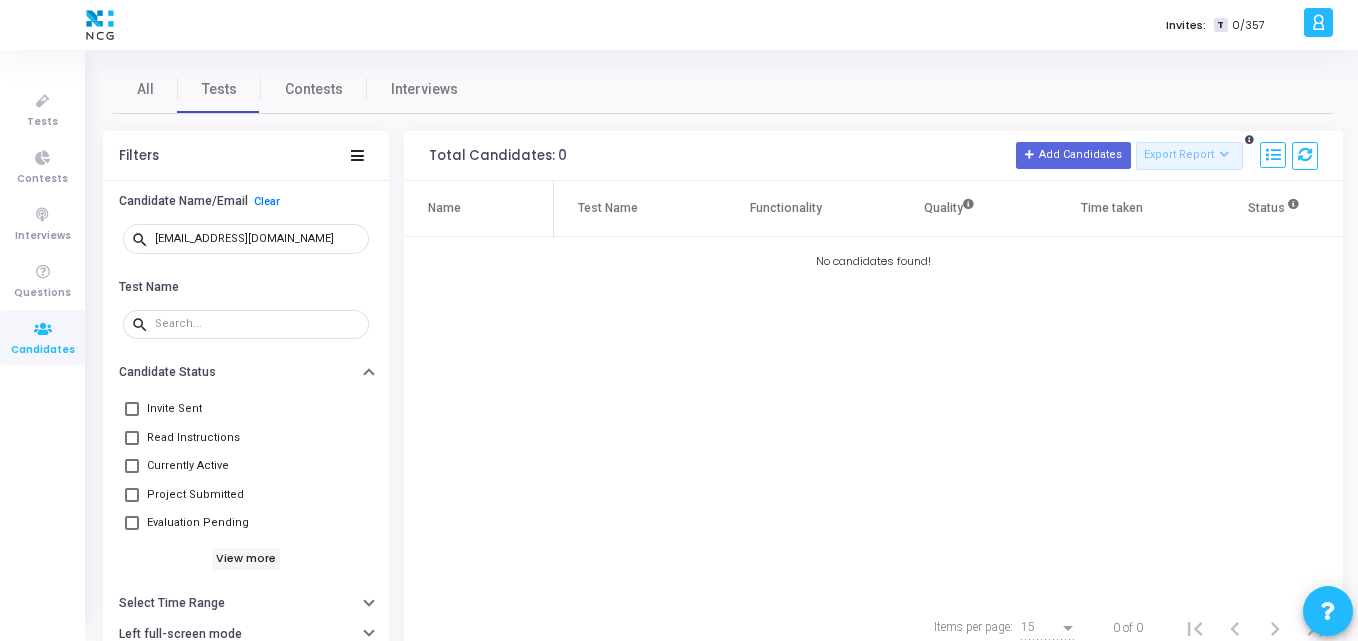 drag, startPoint x: 448, startPoint y: 324, endPoint x: 545, endPoint y: -87, distance: 422.29138 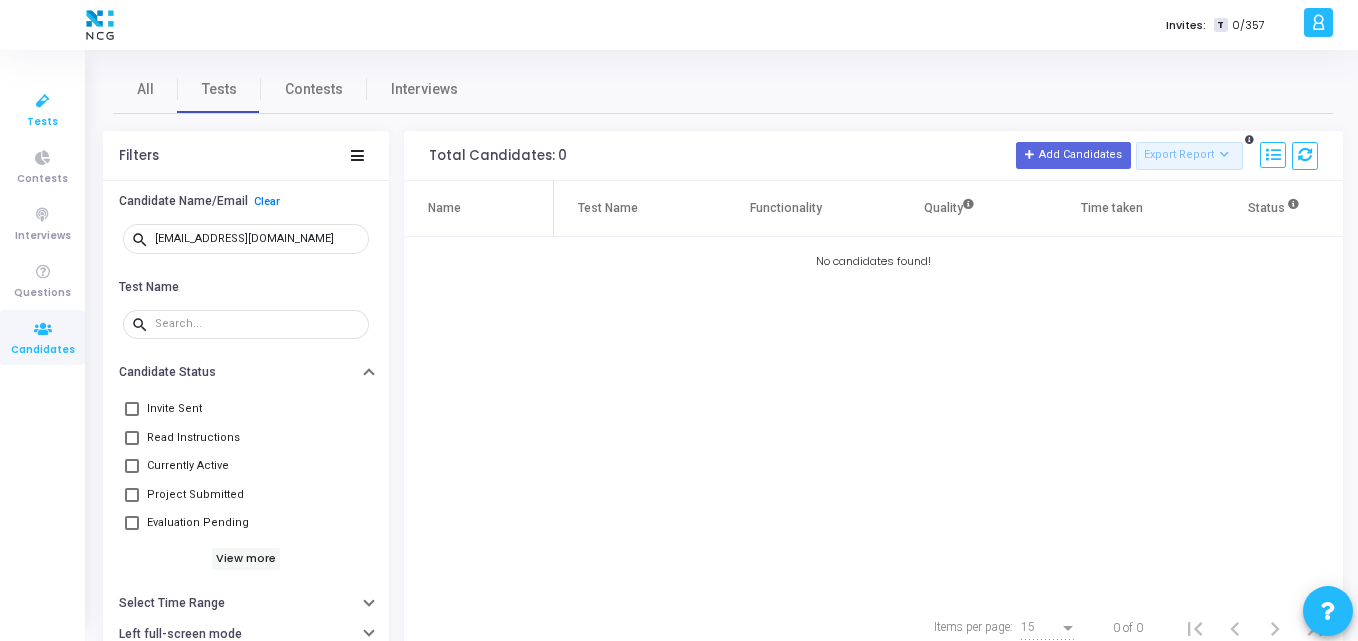 click at bounding box center (43, 101) 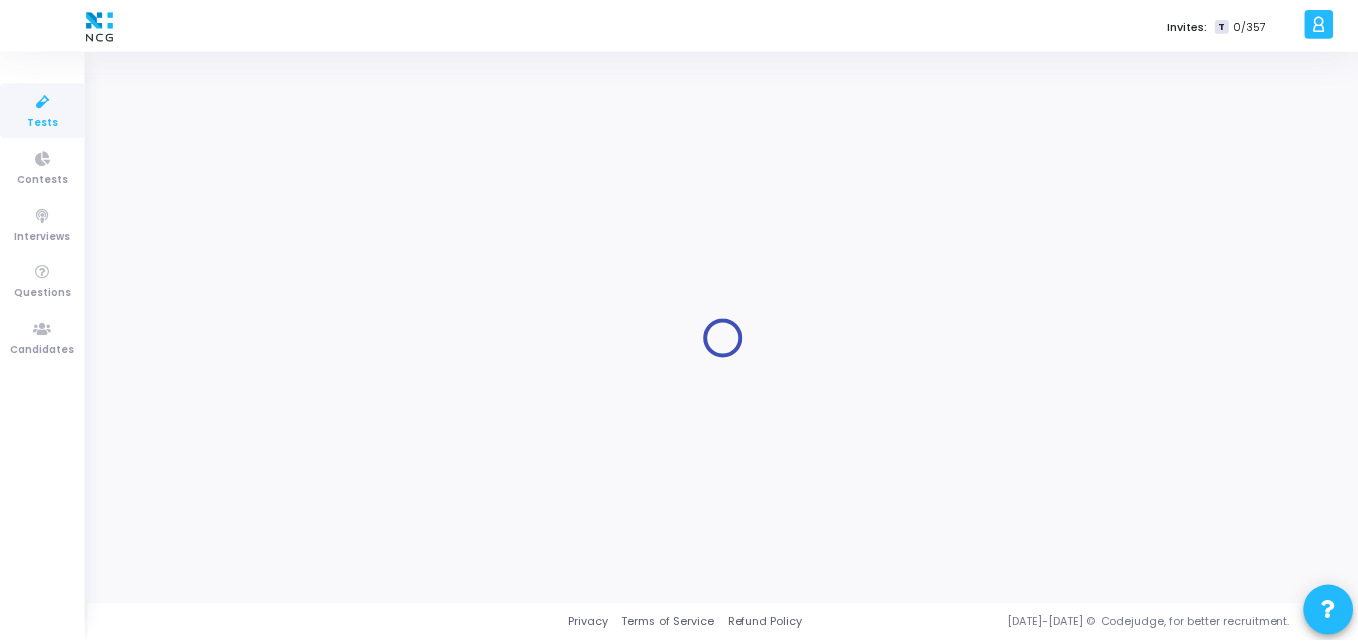 scroll, scrollTop: 0, scrollLeft: 0, axis: both 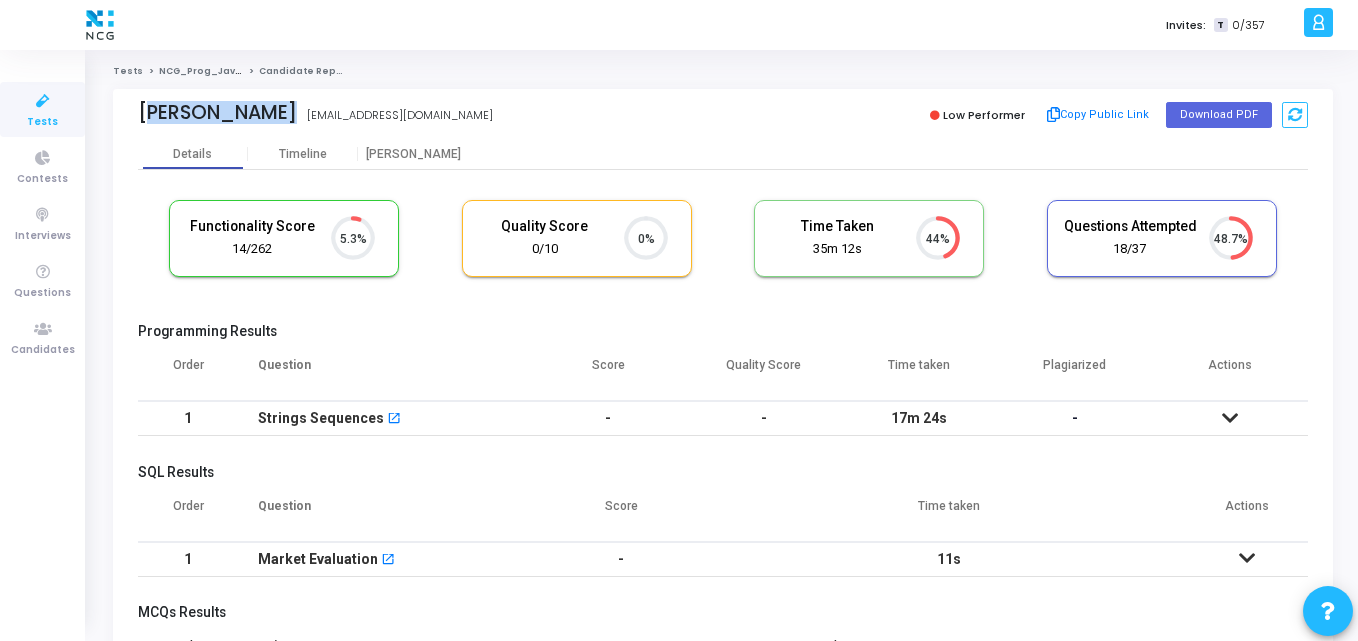 drag, startPoint x: 275, startPoint y: 114, endPoint x: 136, endPoint y: 118, distance: 139.05754 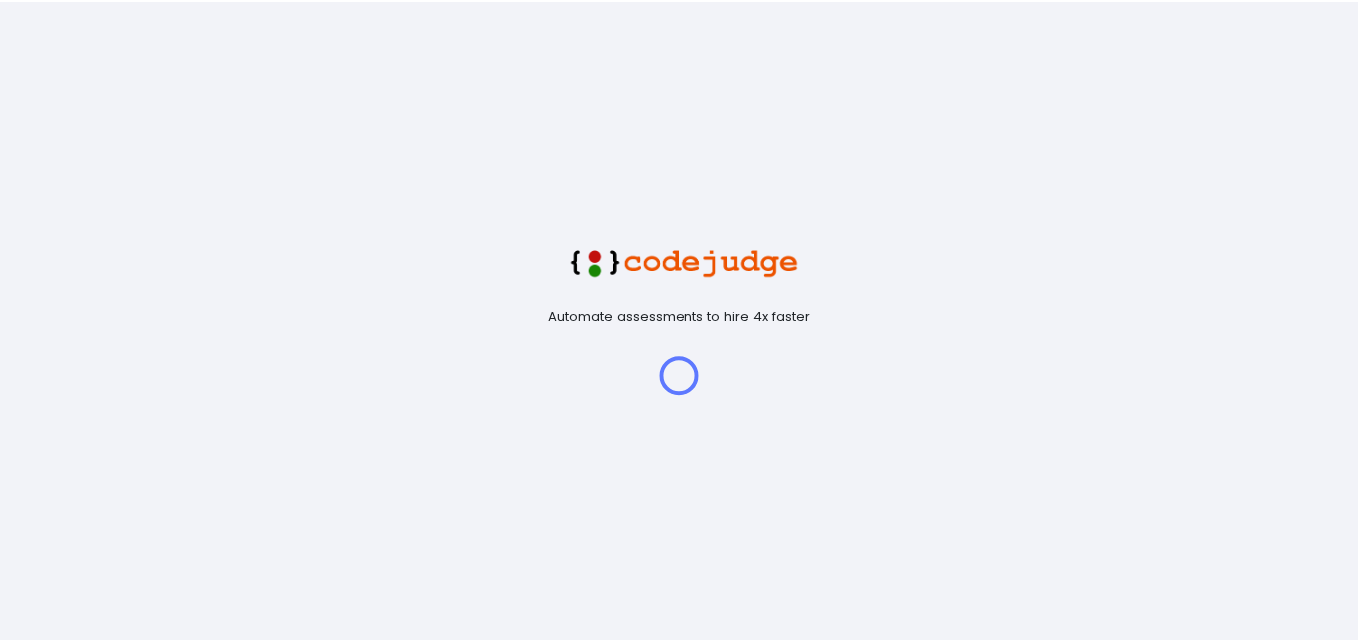scroll, scrollTop: 0, scrollLeft: 0, axis: both 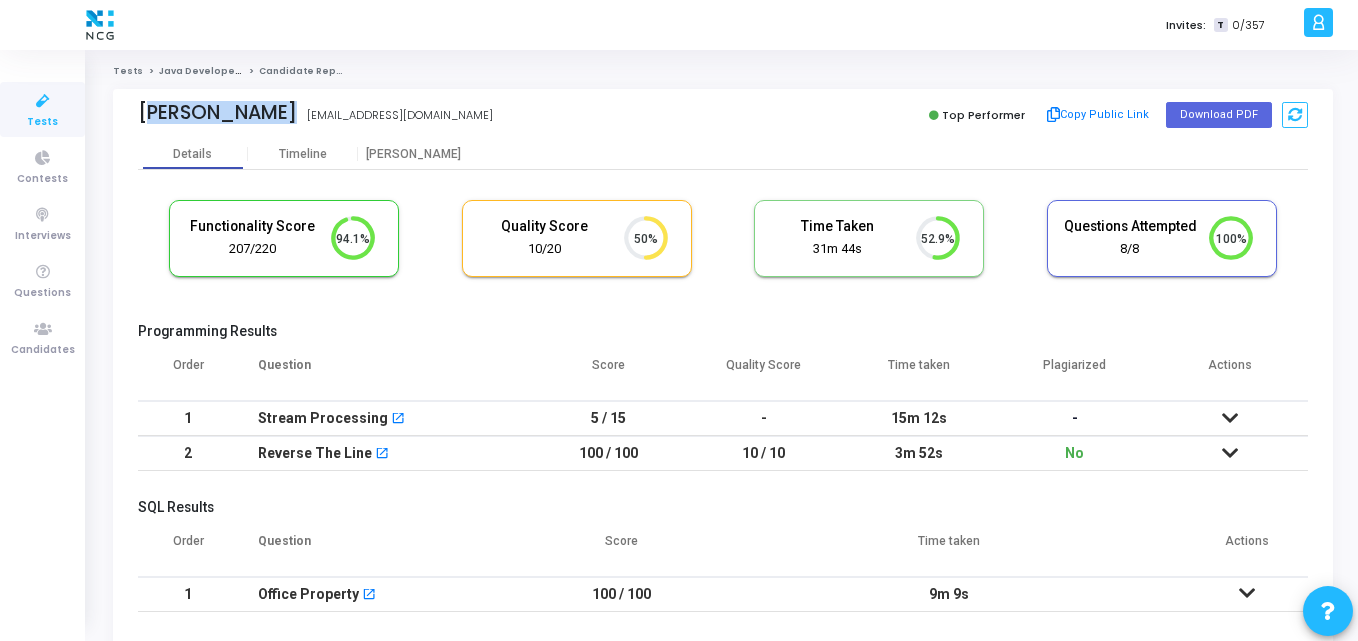 drag, startPoint x: 322, startPoint y: 115, endPoint x: 131, endPoint y: 116, distance: 191.00262 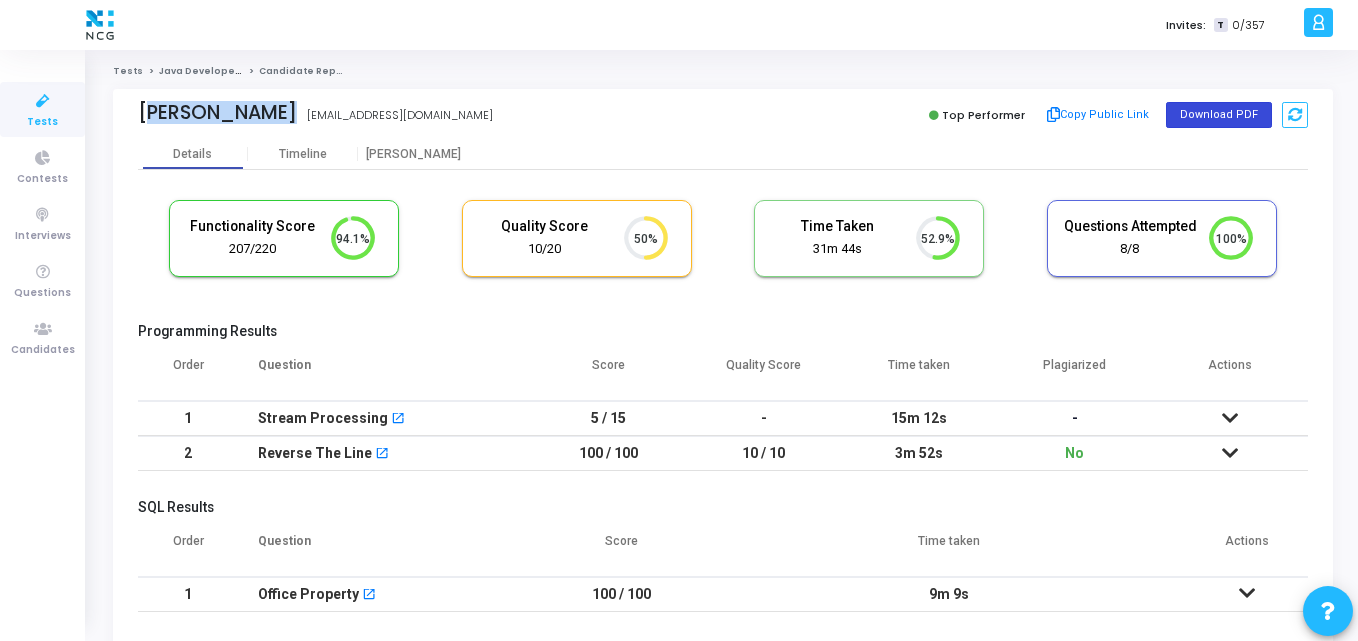 click on "Download PDF" 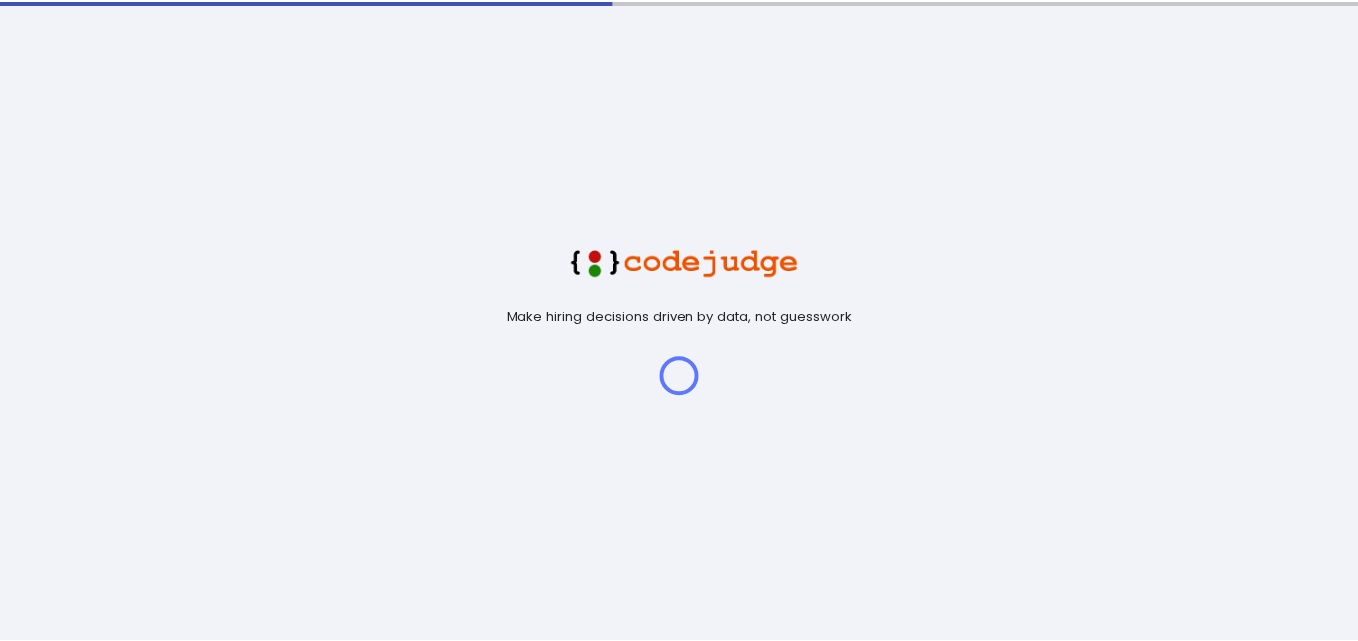 scroll, scrollTop: 0, scrollLeft: 0, axis: both 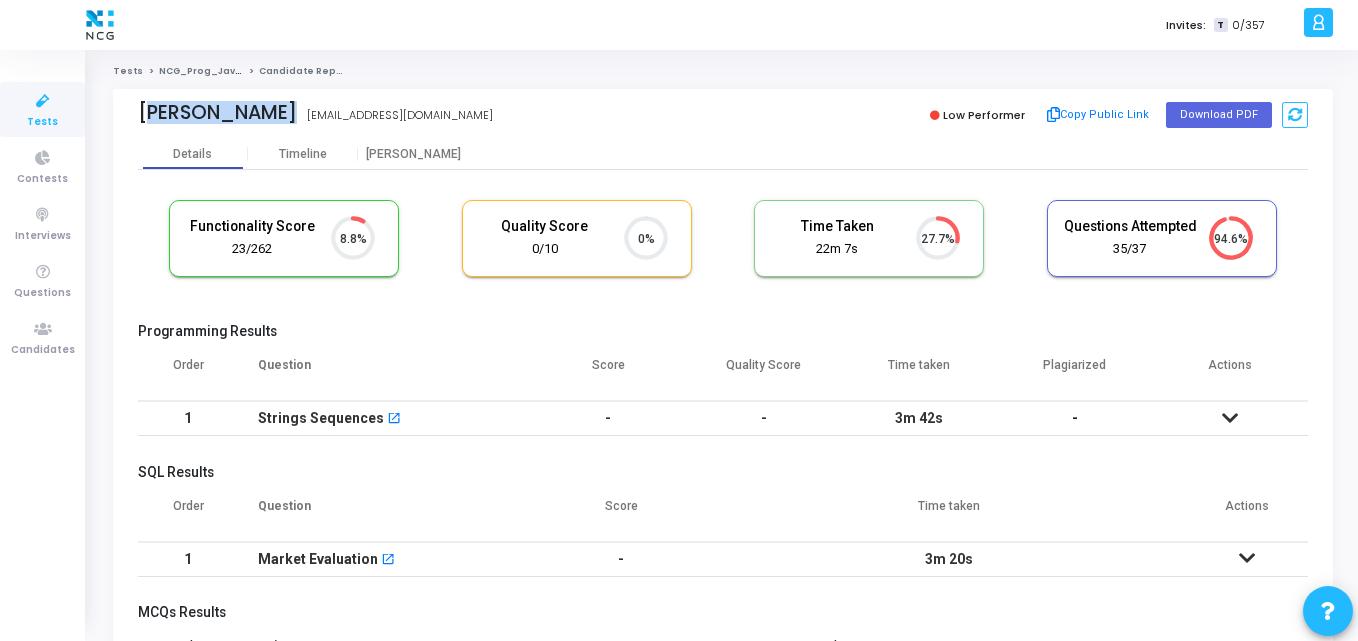 drag, startPoint x: 215, startPoint y: 118, endPoint x: 111, endPoint y: 120, distance: 104.019226 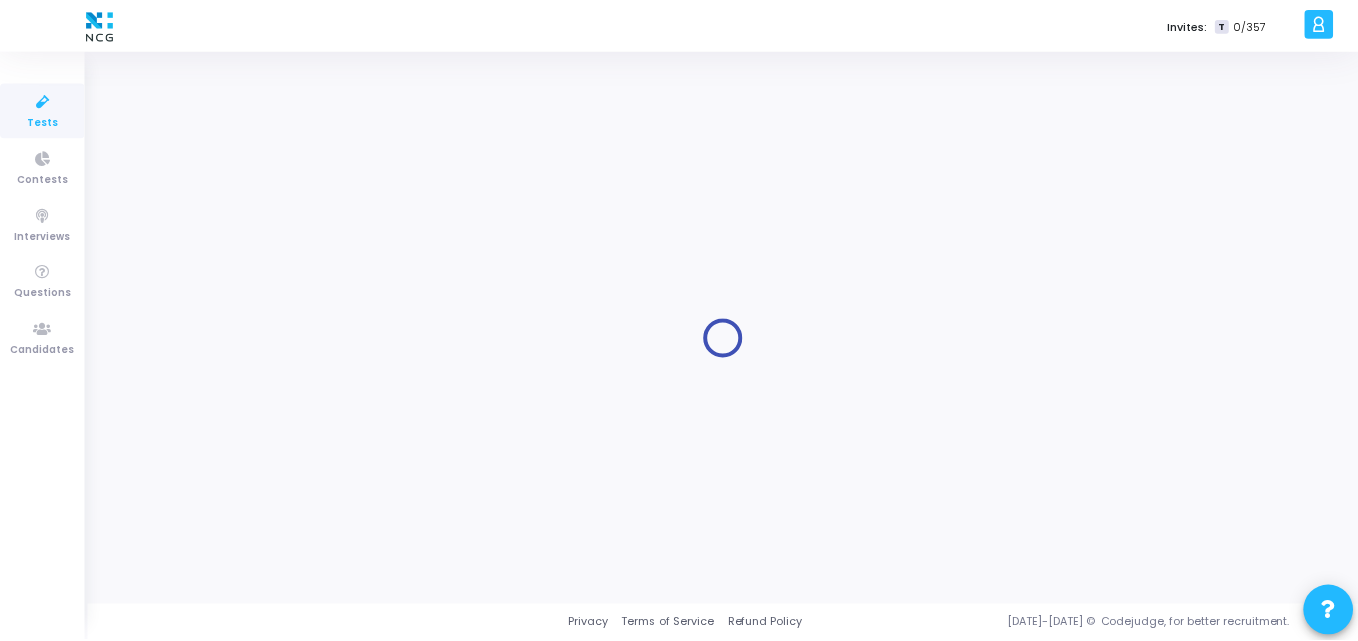 scroll, scrollTop: 0, scrollLeft: 0, axis: both 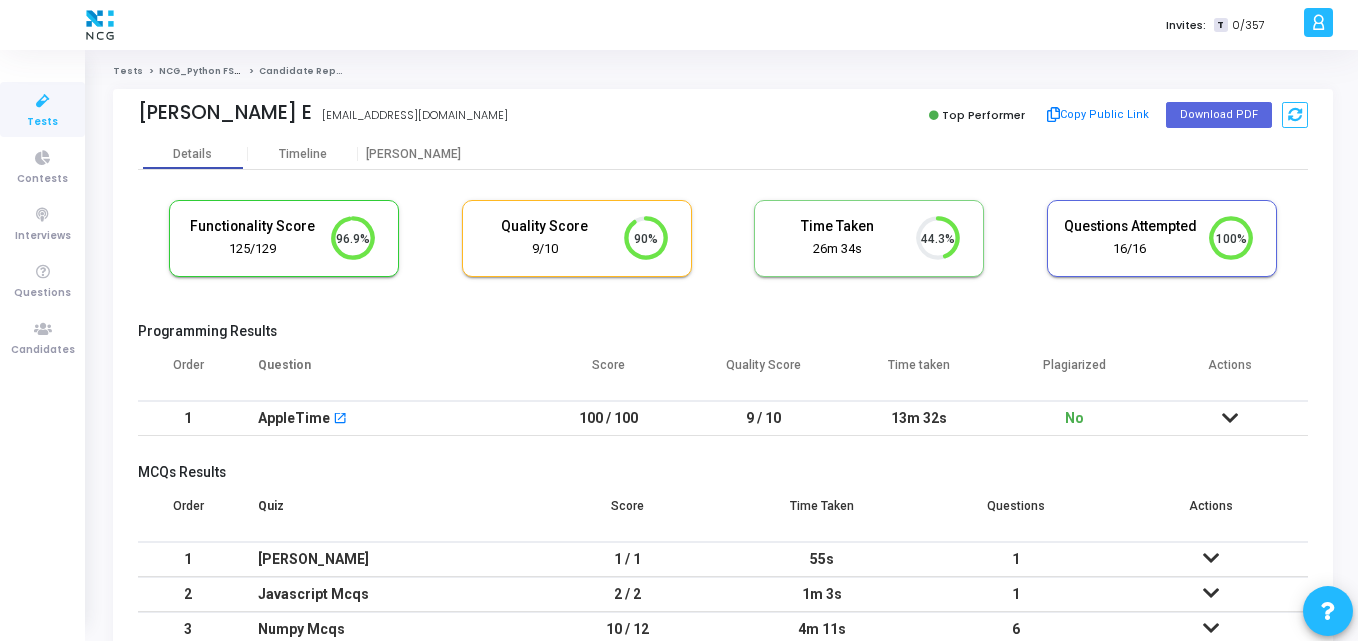 click on "Question" at bounding box center (384, 373) 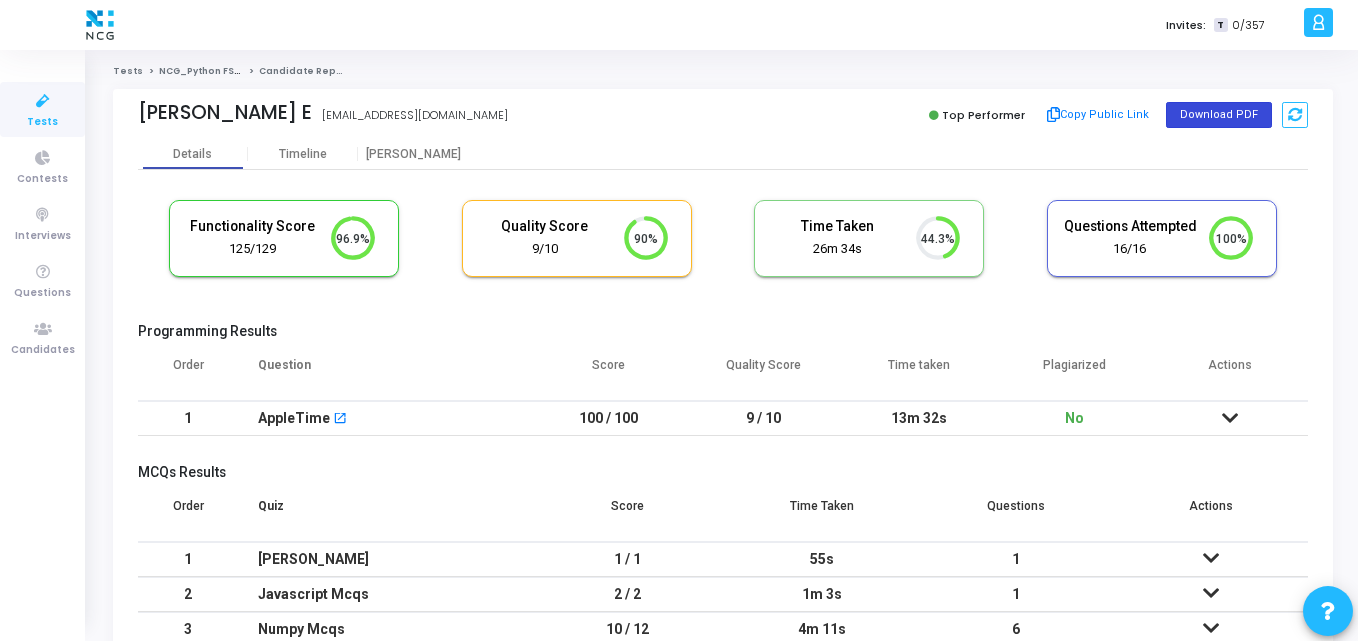click on "Download PDF" 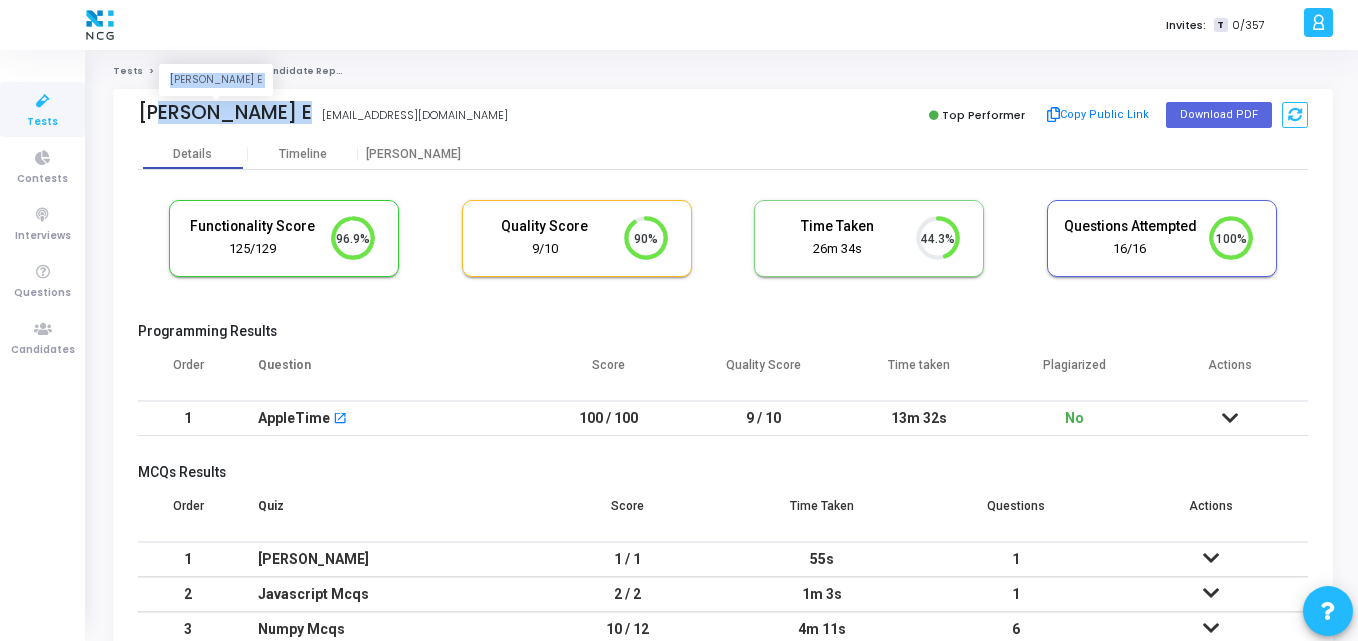 drag, startPoint x: 272, startPoint y: 104, endPoint x: 145, endPoint y: 119, distance: 127.88276 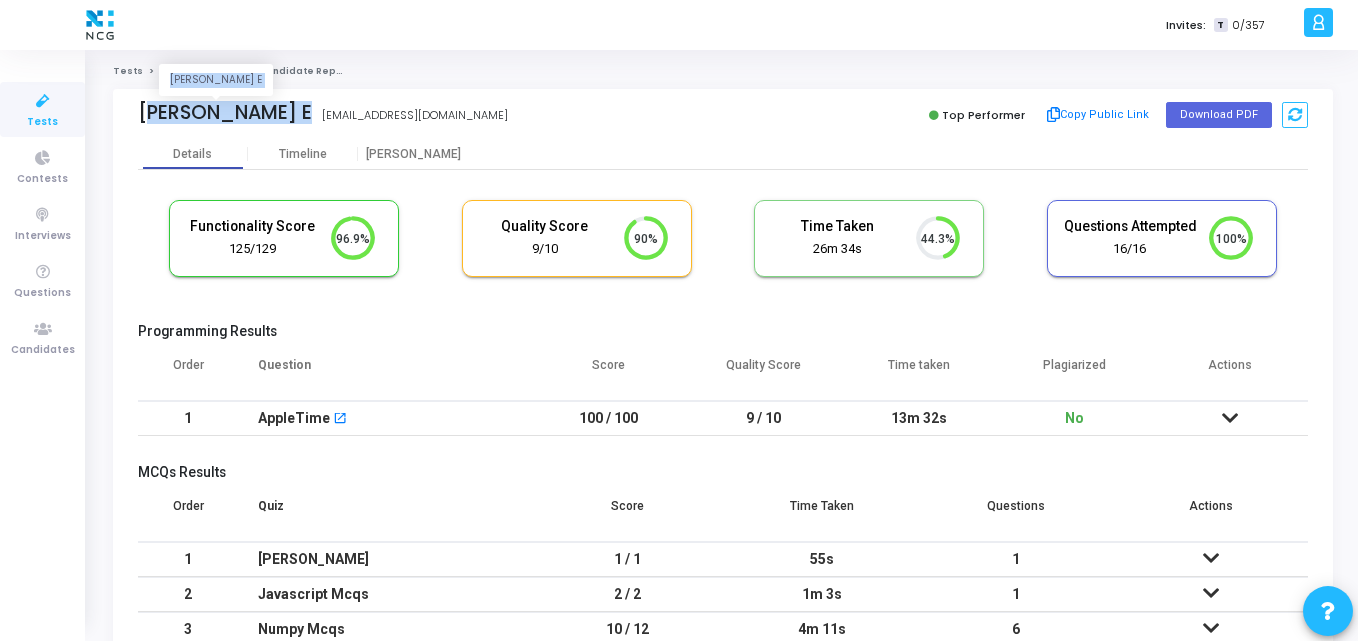 copy on "[PERSON_NAME] E" 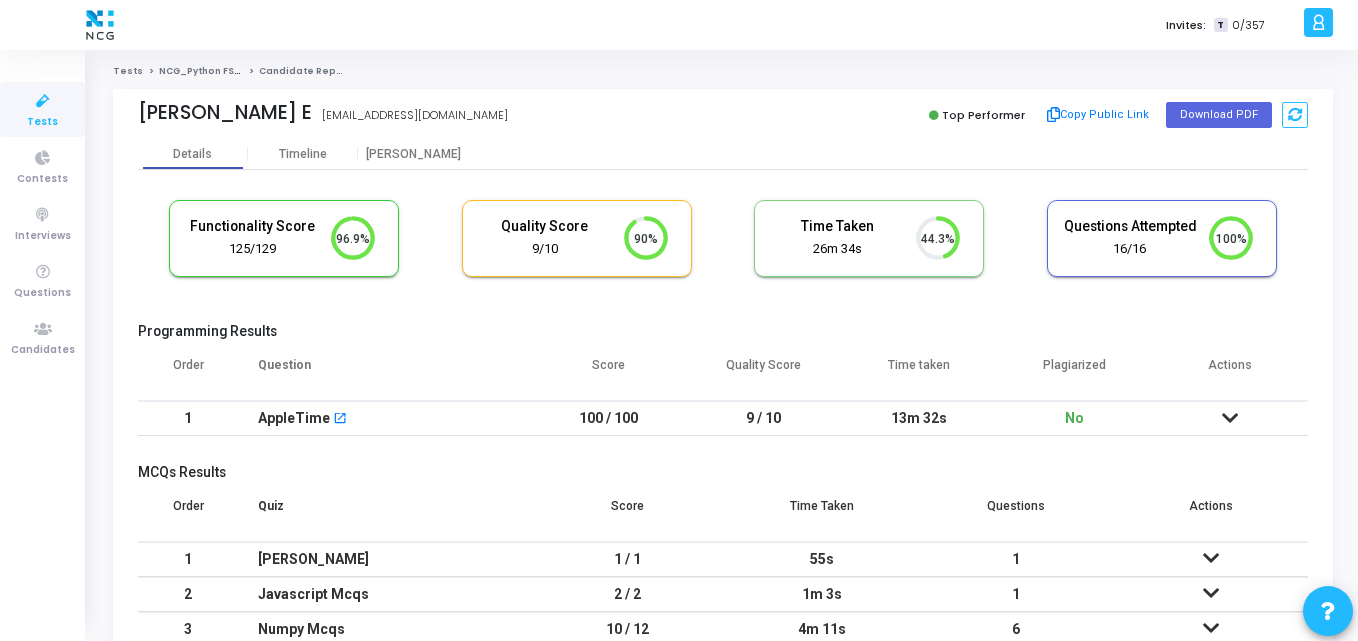 click on "Question" at bounding box center [384, 373] 